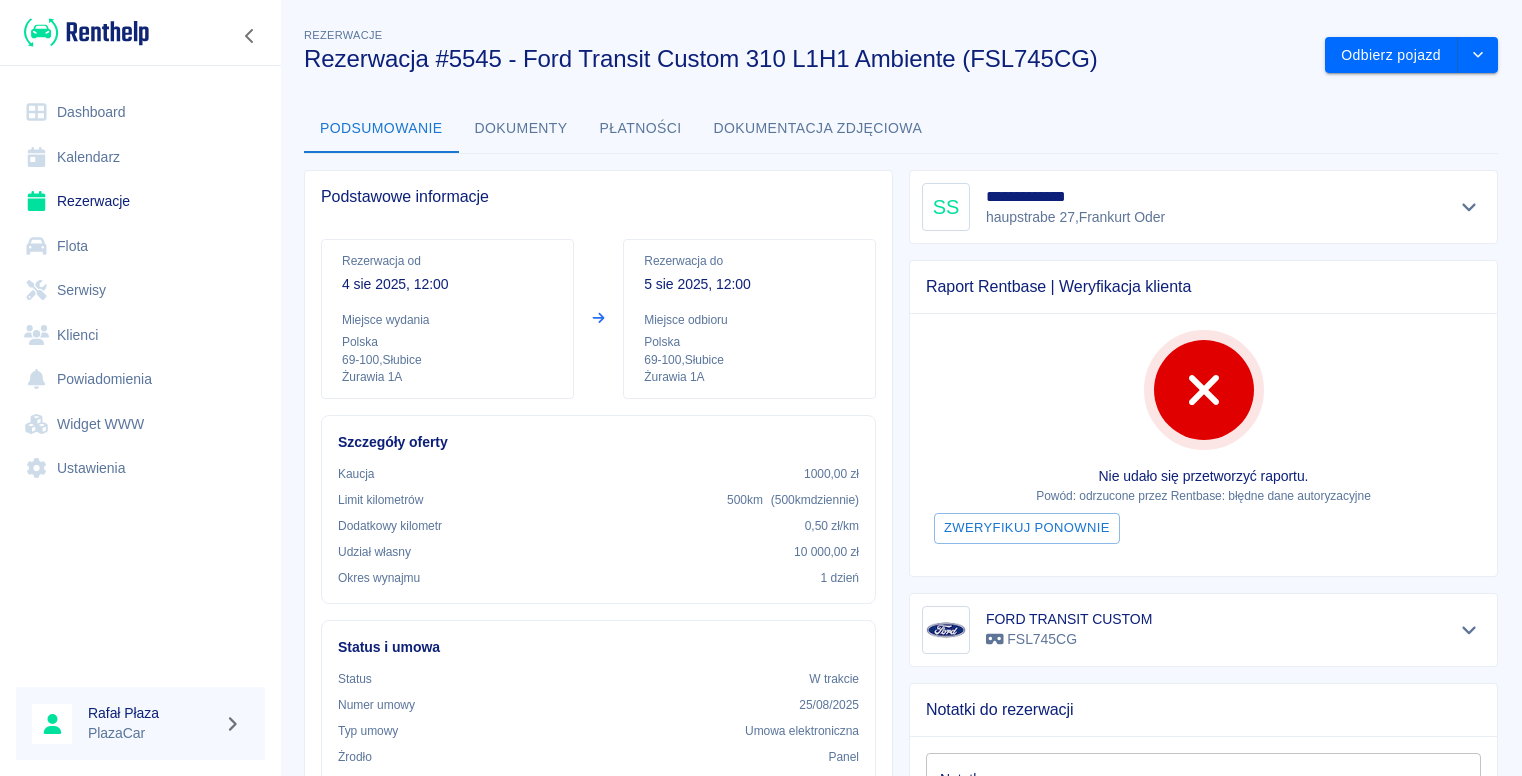 scroll, scrollTop: 0, scrollLeft: 0, axis: both 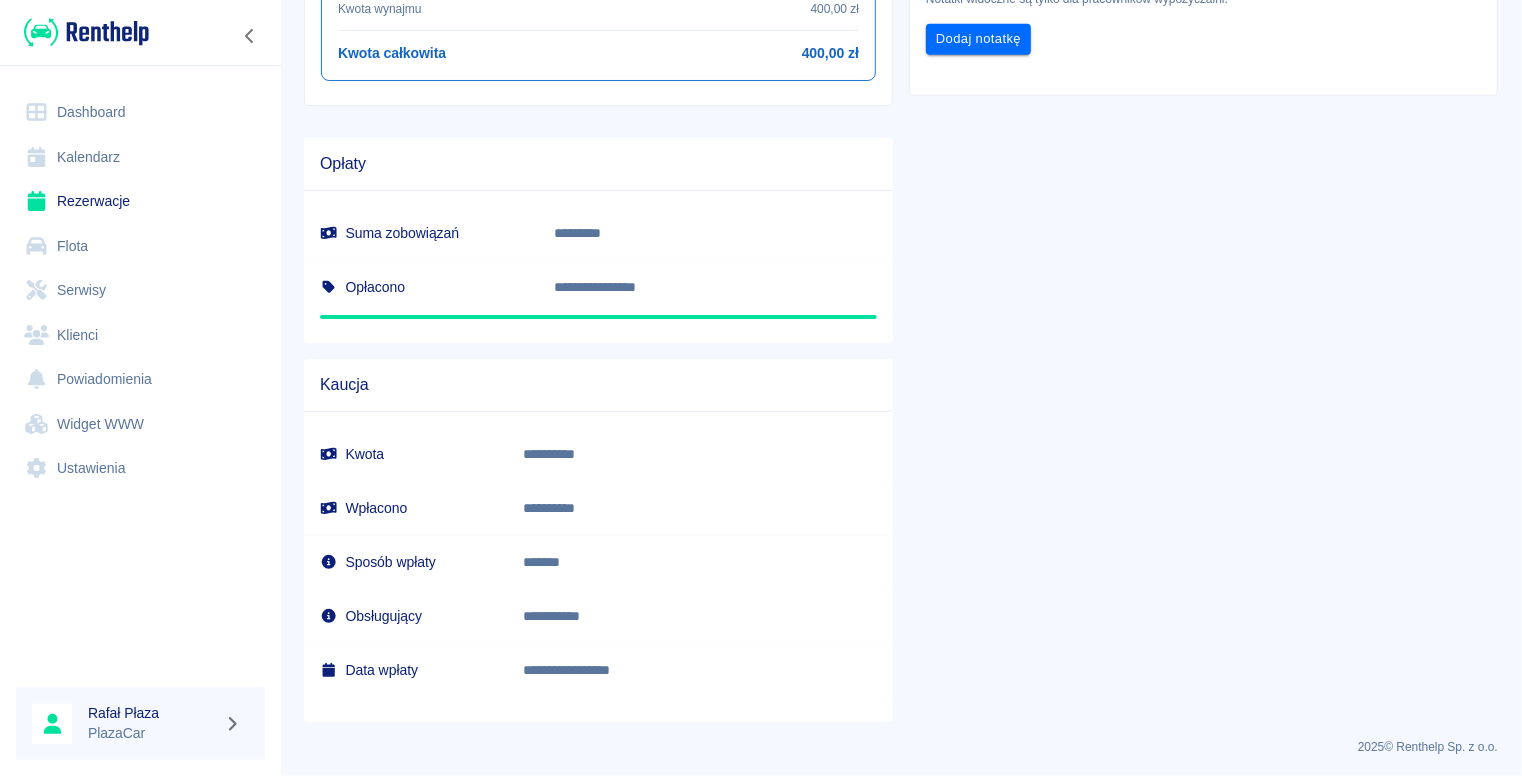 click on "**********" at bounding box center [1195, -18] 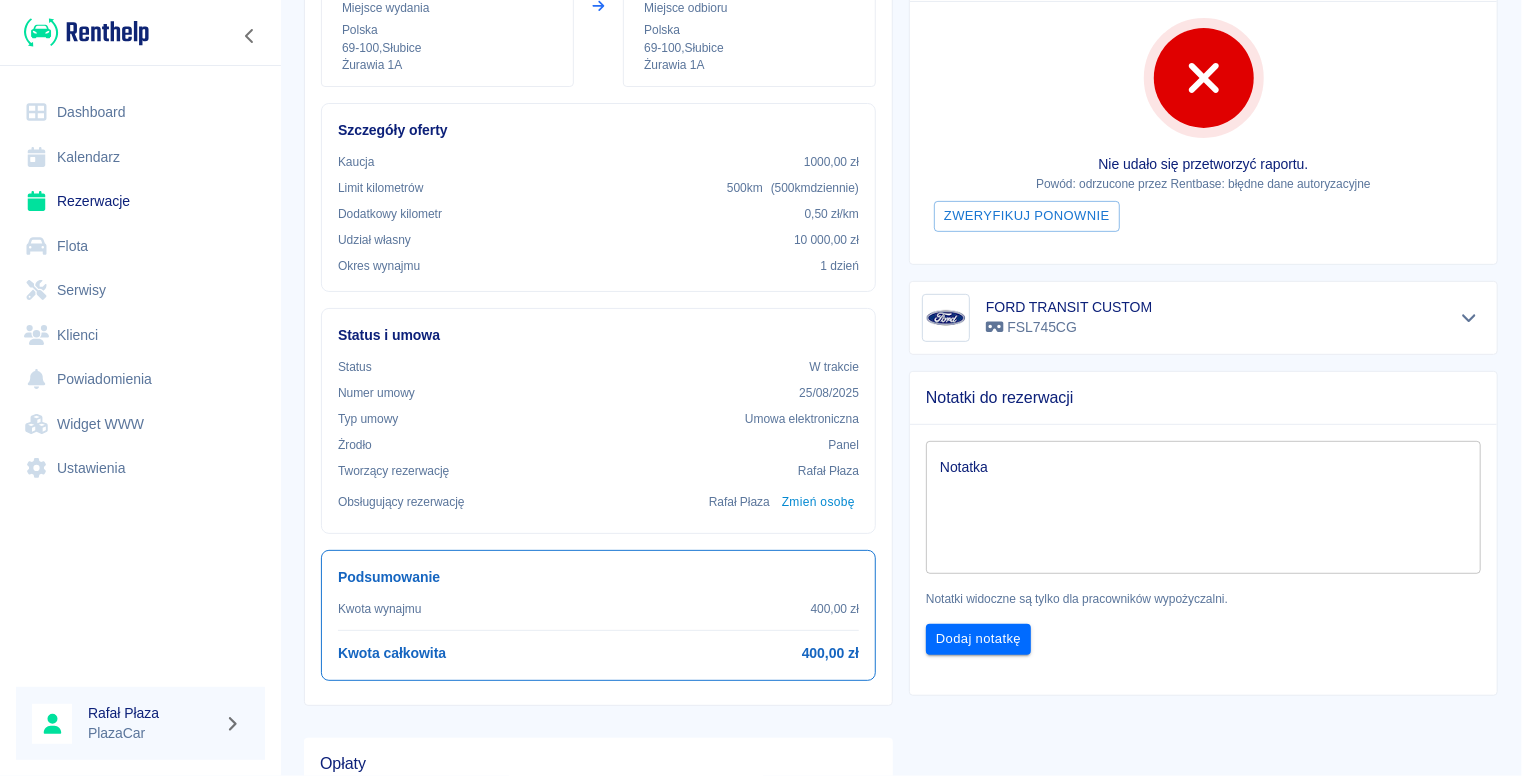 scroll, scrollTop: 0, scrollLeft: 0, axis: both 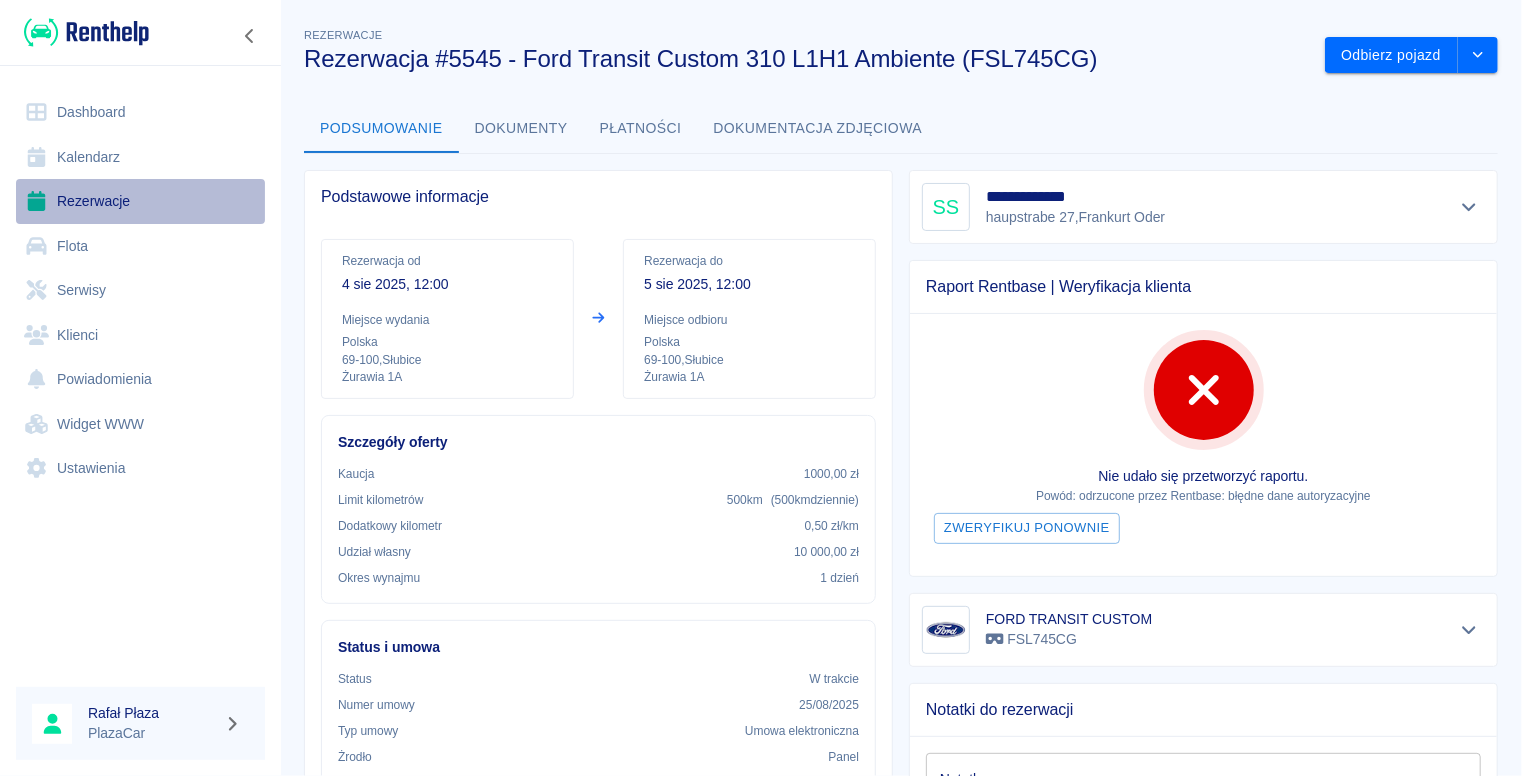 click on "Rezerwacje" at bounding box center [140, 201] 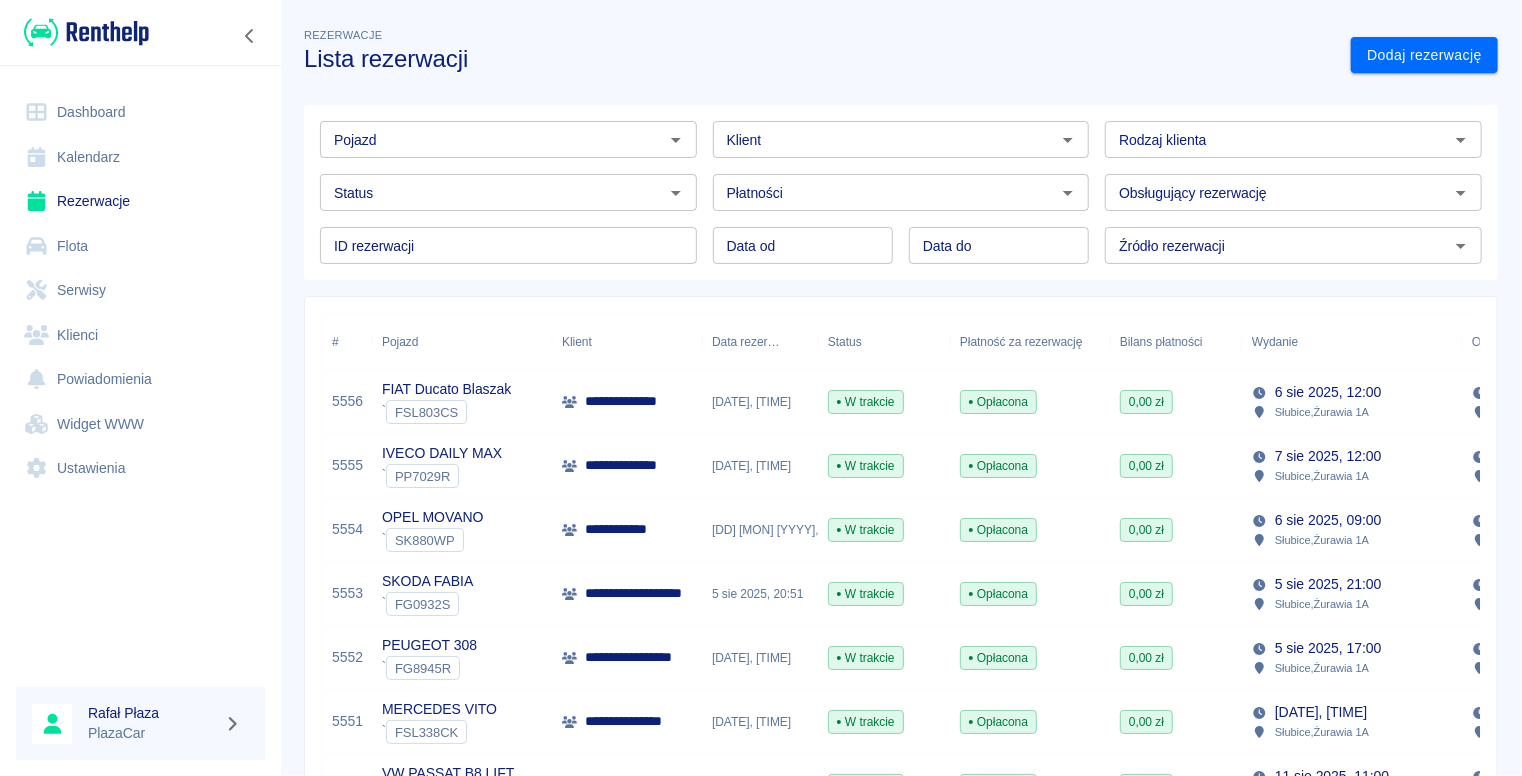 click on "Lista rezerwacji" at bounding box center [819, 59] 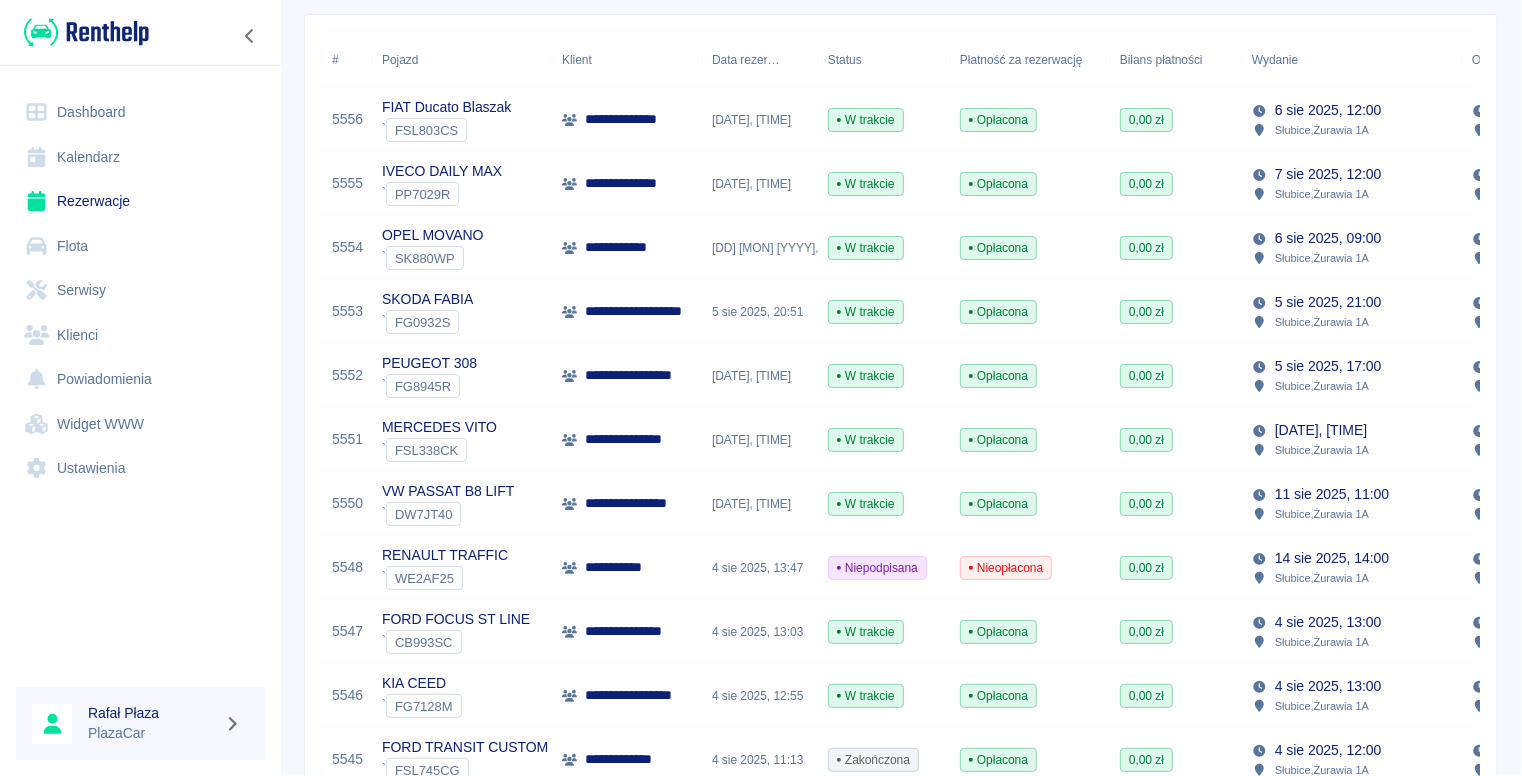 scroll, scrollTop: 0, scrollLeft: 0, axis: both 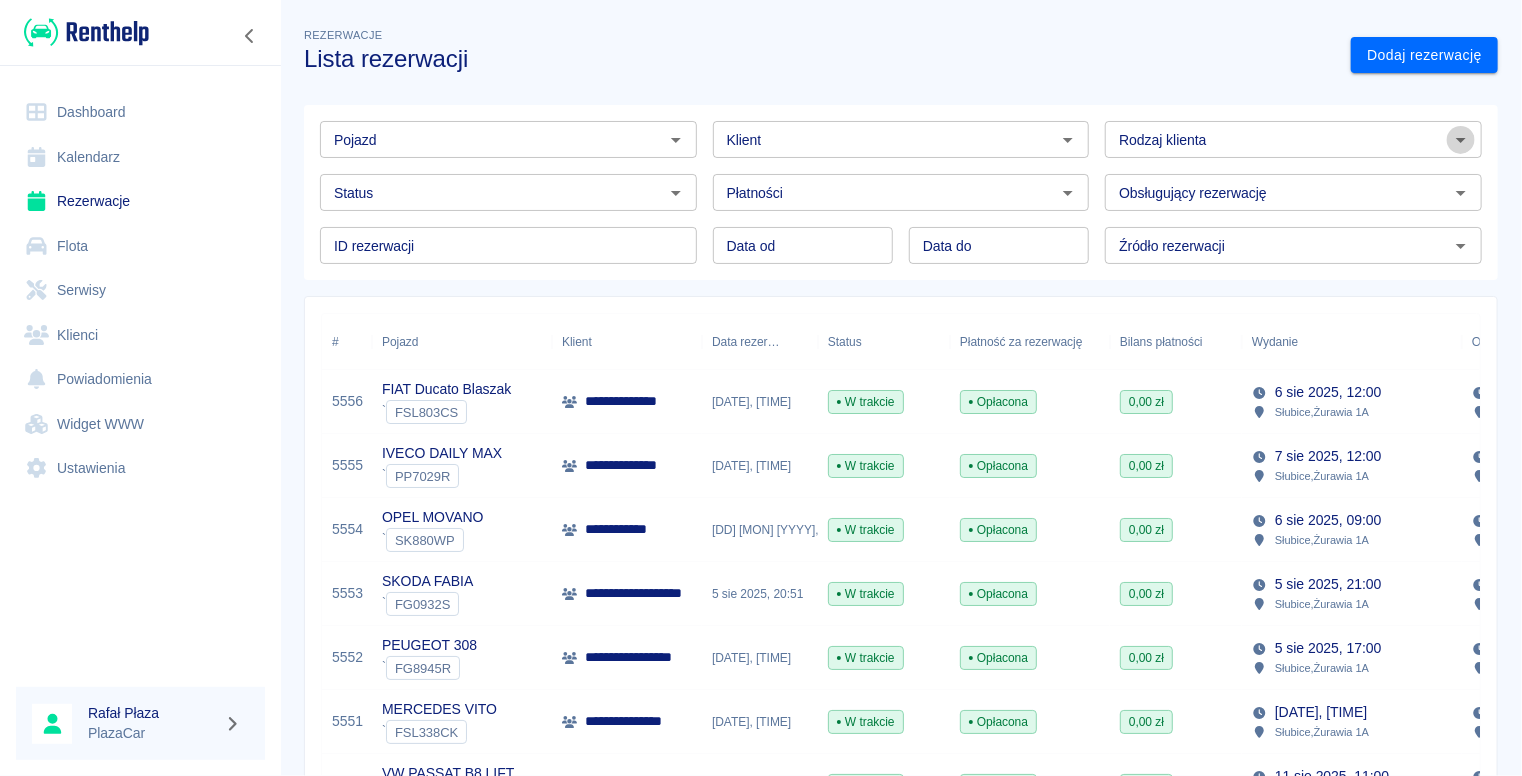 click 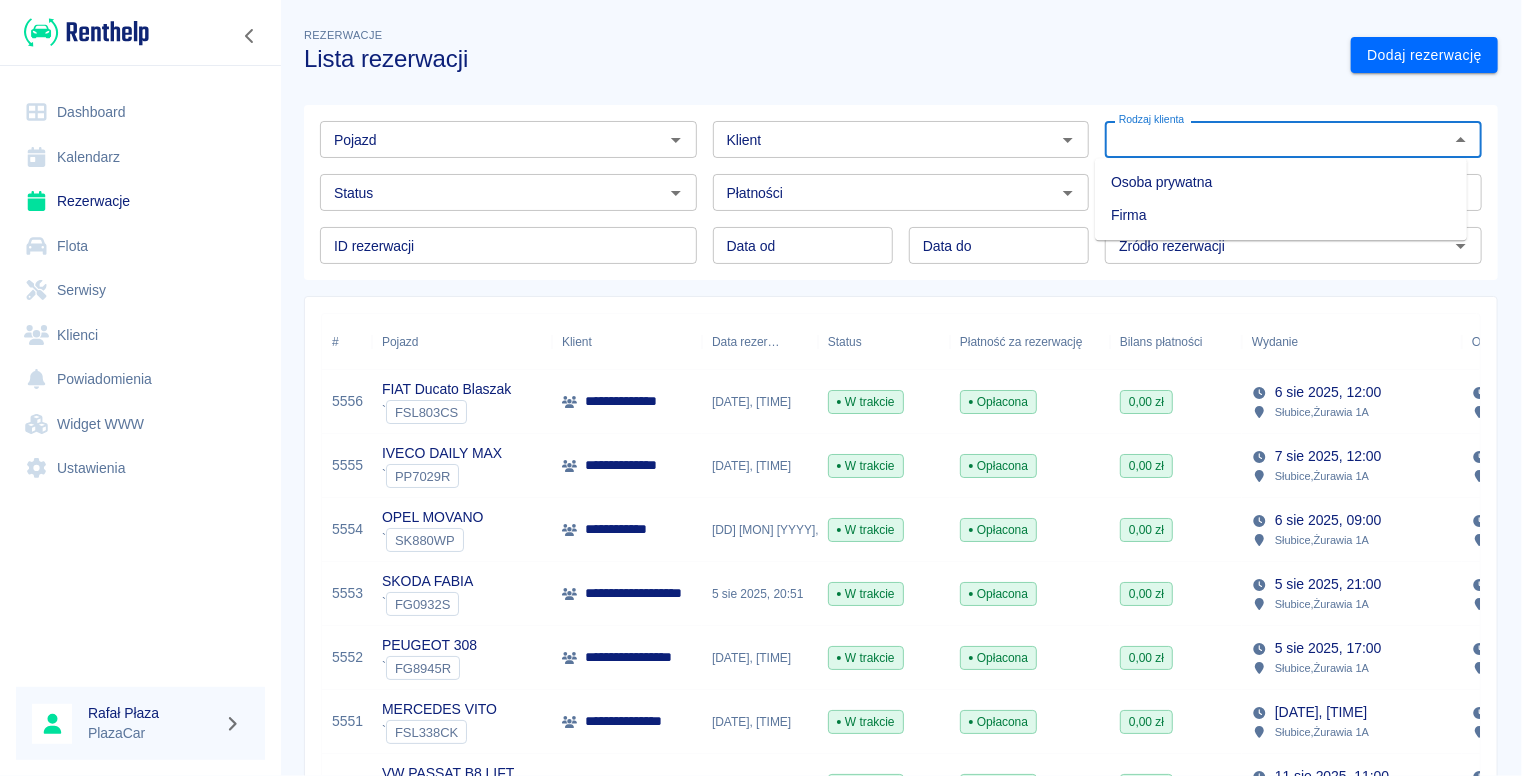 click on "Osoba prywatna" at bounding box center (1281, 182) 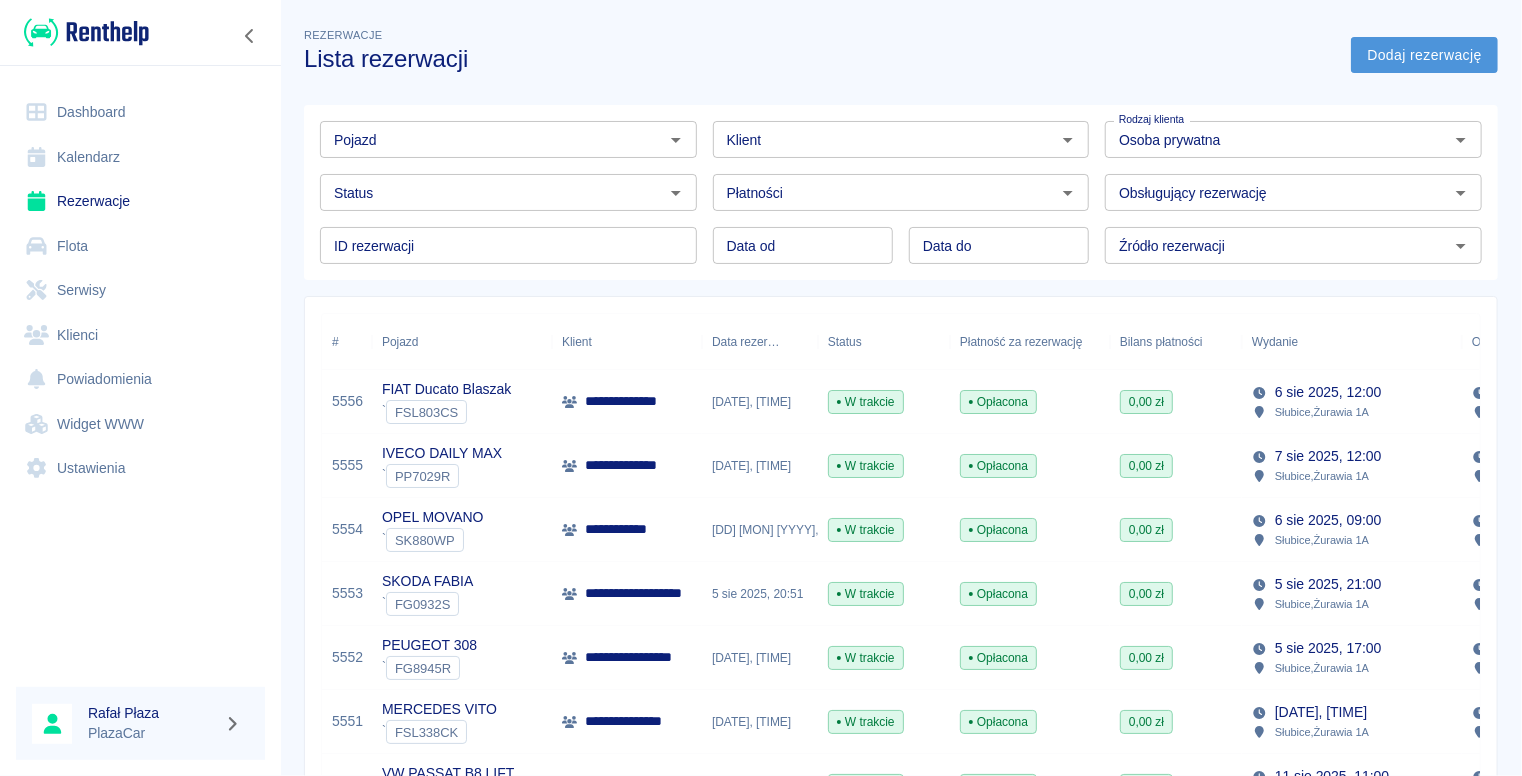 click on "Dodaj rezerwację" at bounding box center [1424, 55] 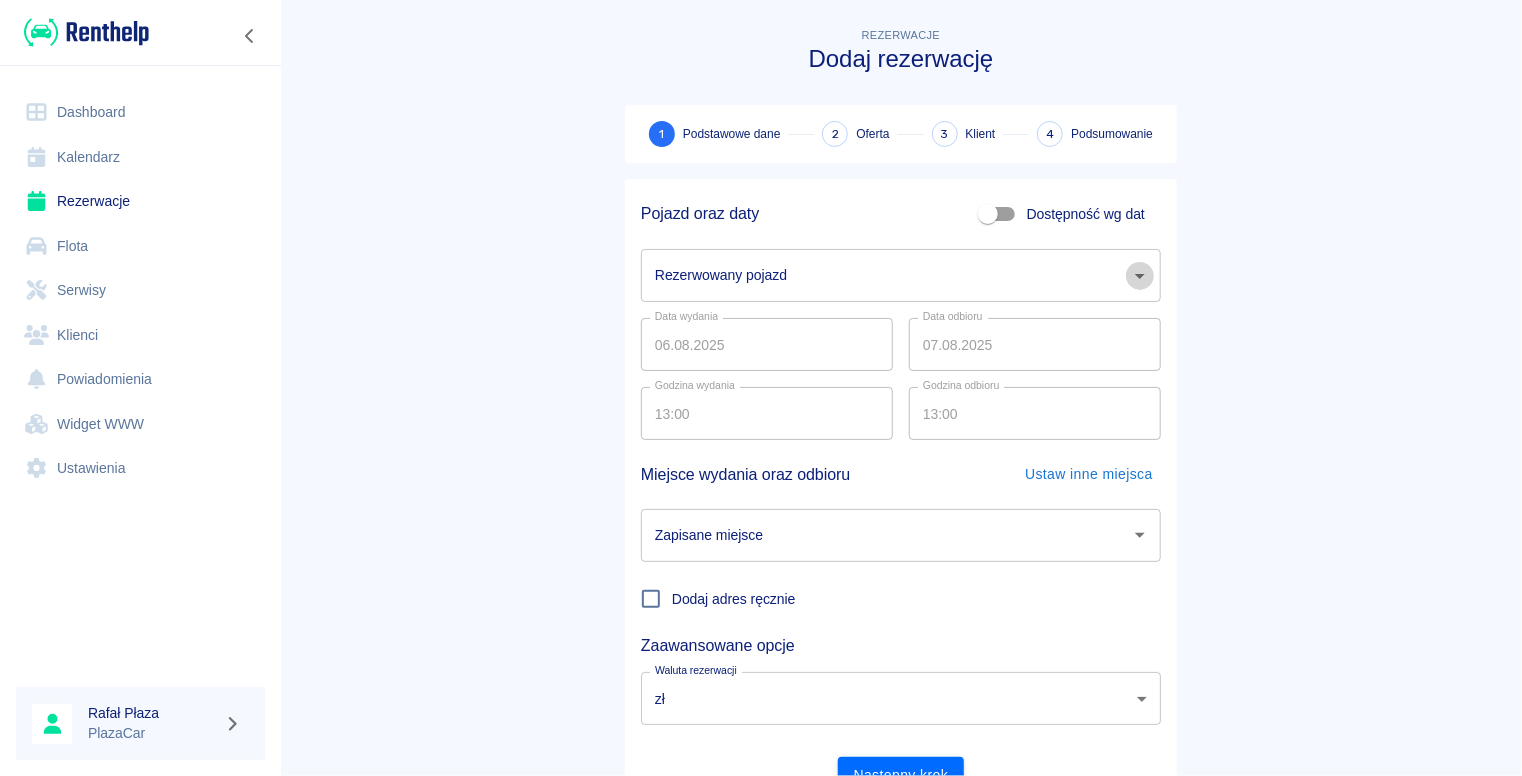 click 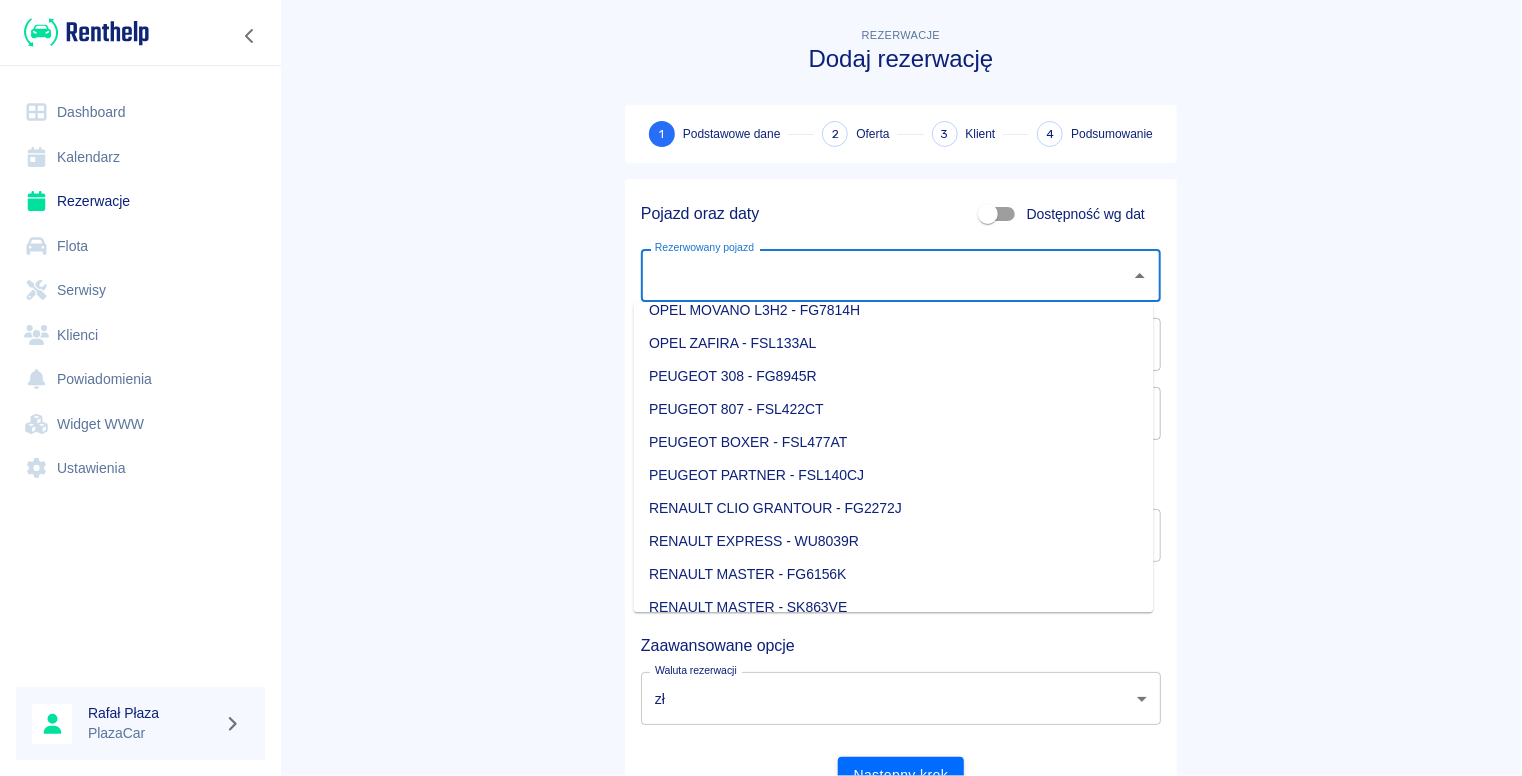 scroll, scrollTop: 1500, scrollLeft: 0, axis: vertical 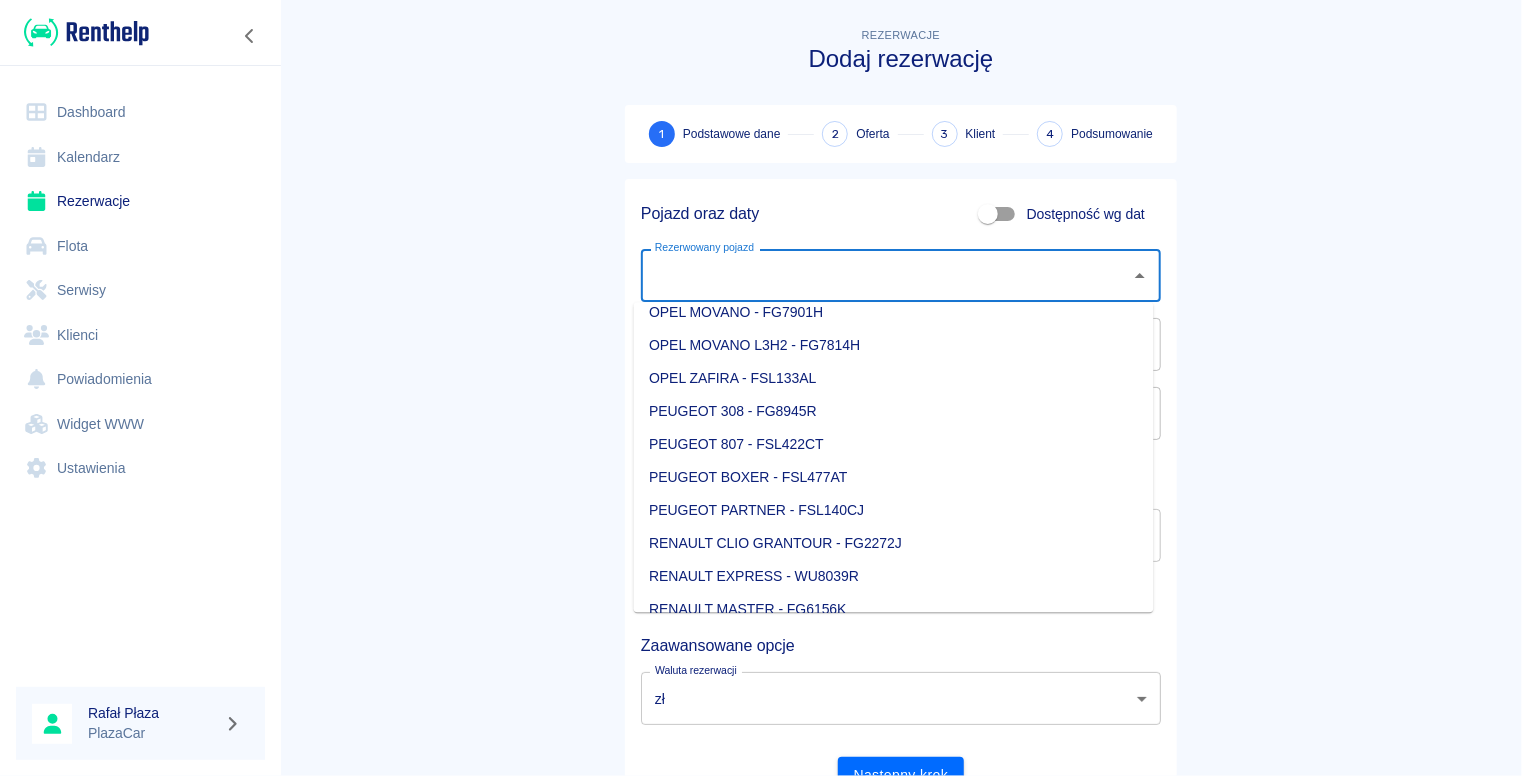 click on "PEUGEOT BOXER - FSL477AT" at bounding box center [894, 476] 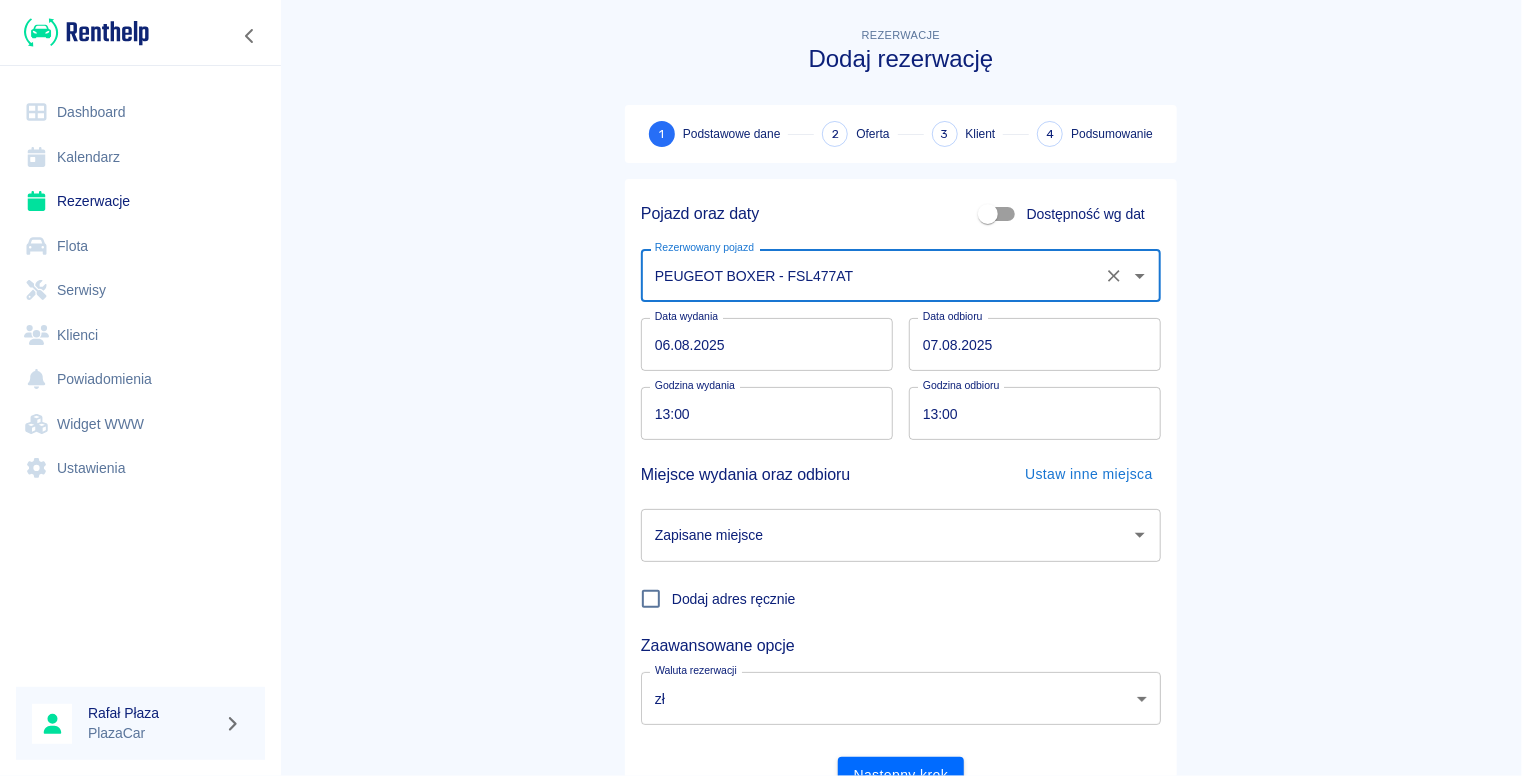 click 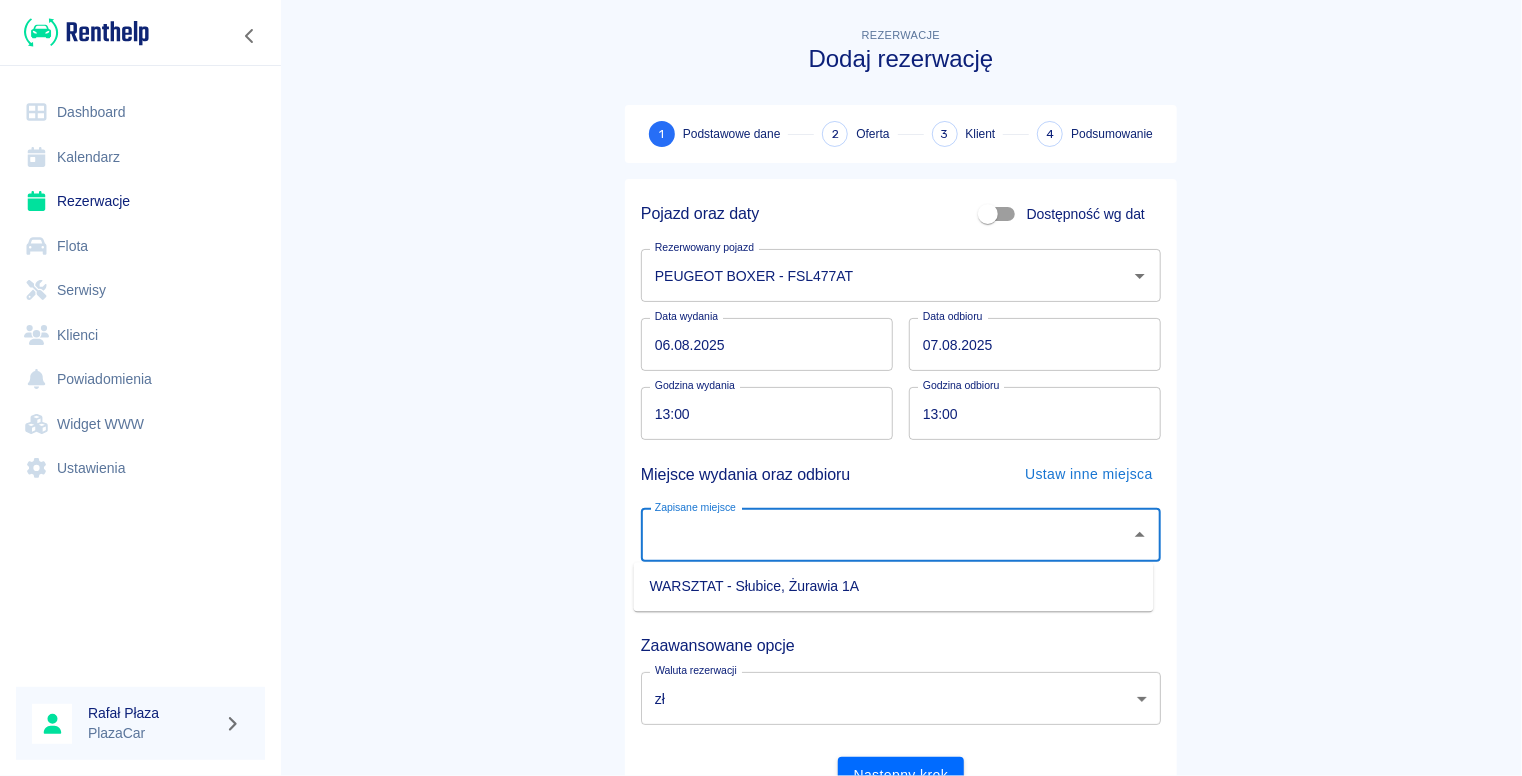 click on "WARSZTAT - Słubice, Żurawia 1A" at bounding box center (894, 586) 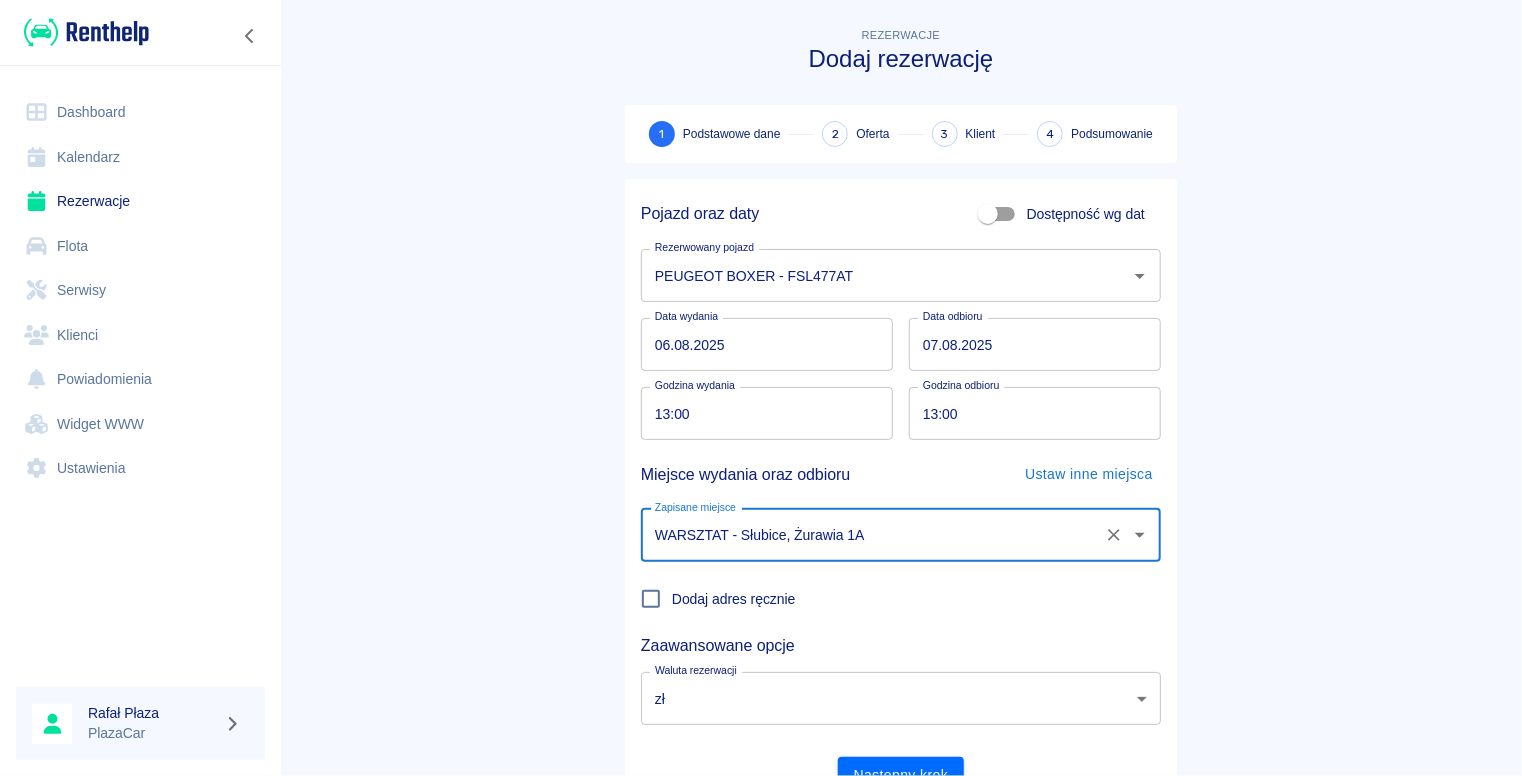 scroll, scrollTop: 92, scrollLeft: 0, axis: vertical 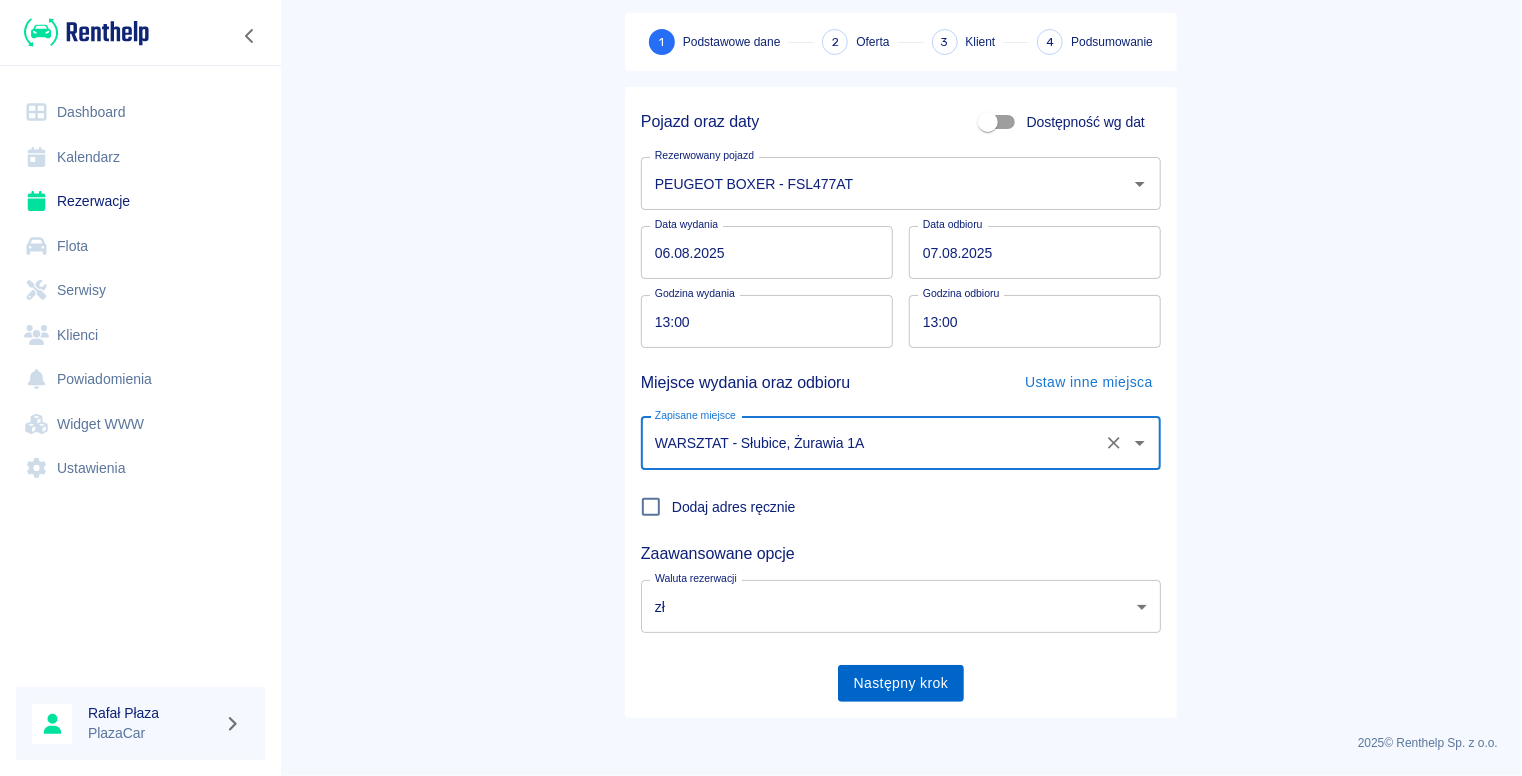 click on "Następny krok" at bounding box center (901, 683) 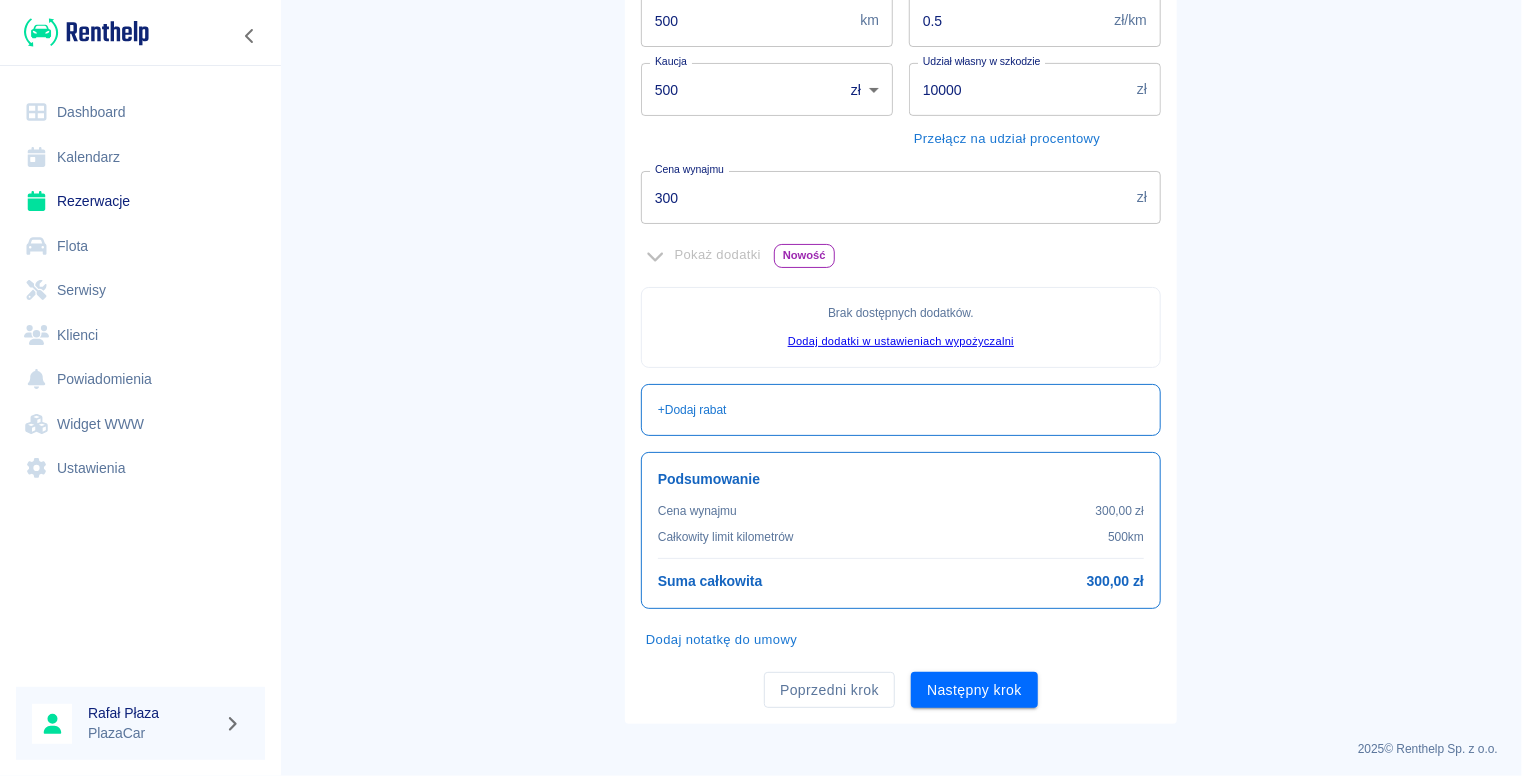 scroll, scrollTop: 377, scrollLeft: 0, axis: vertical 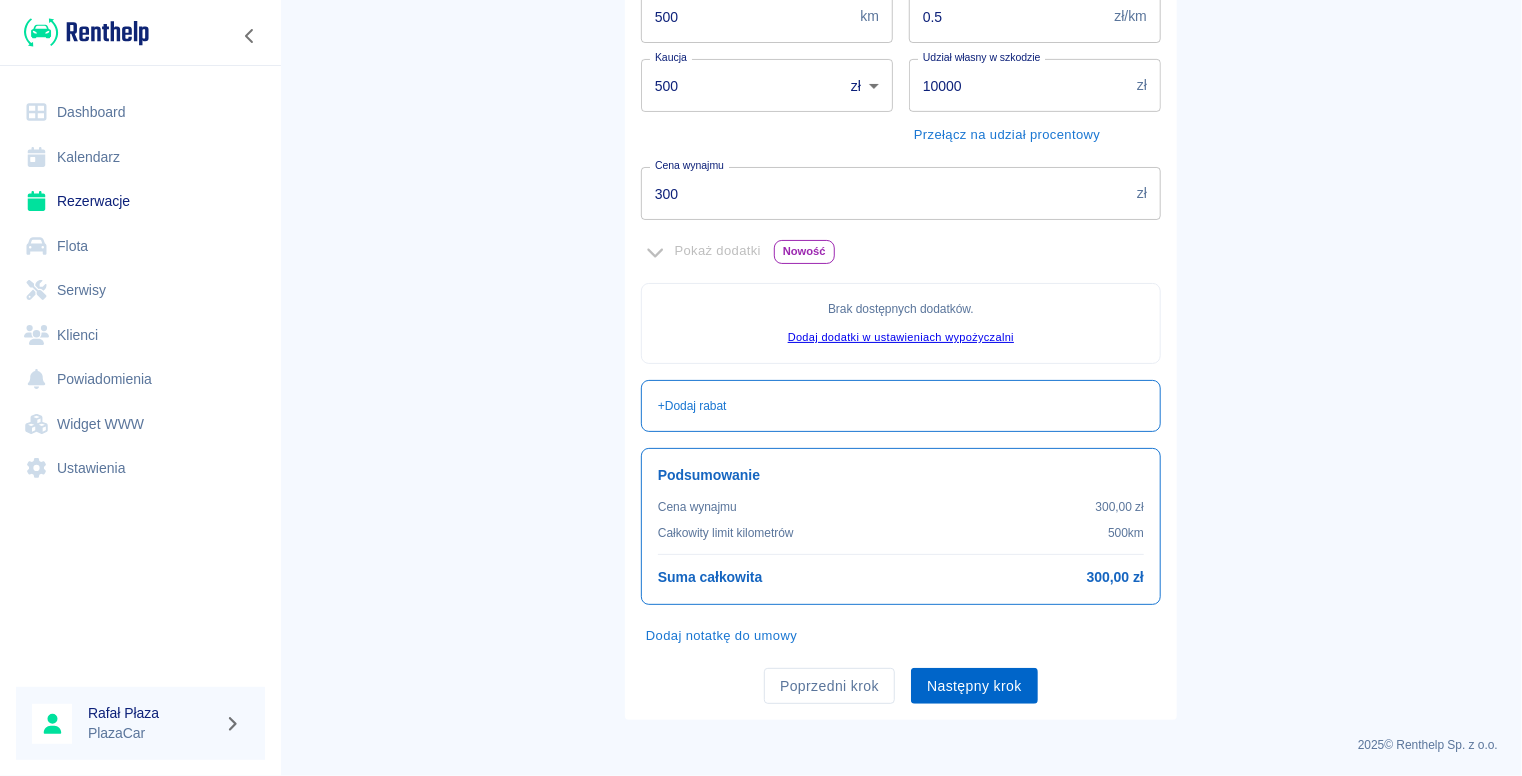 click on "Następny krok" at bounding box center (974, 686) 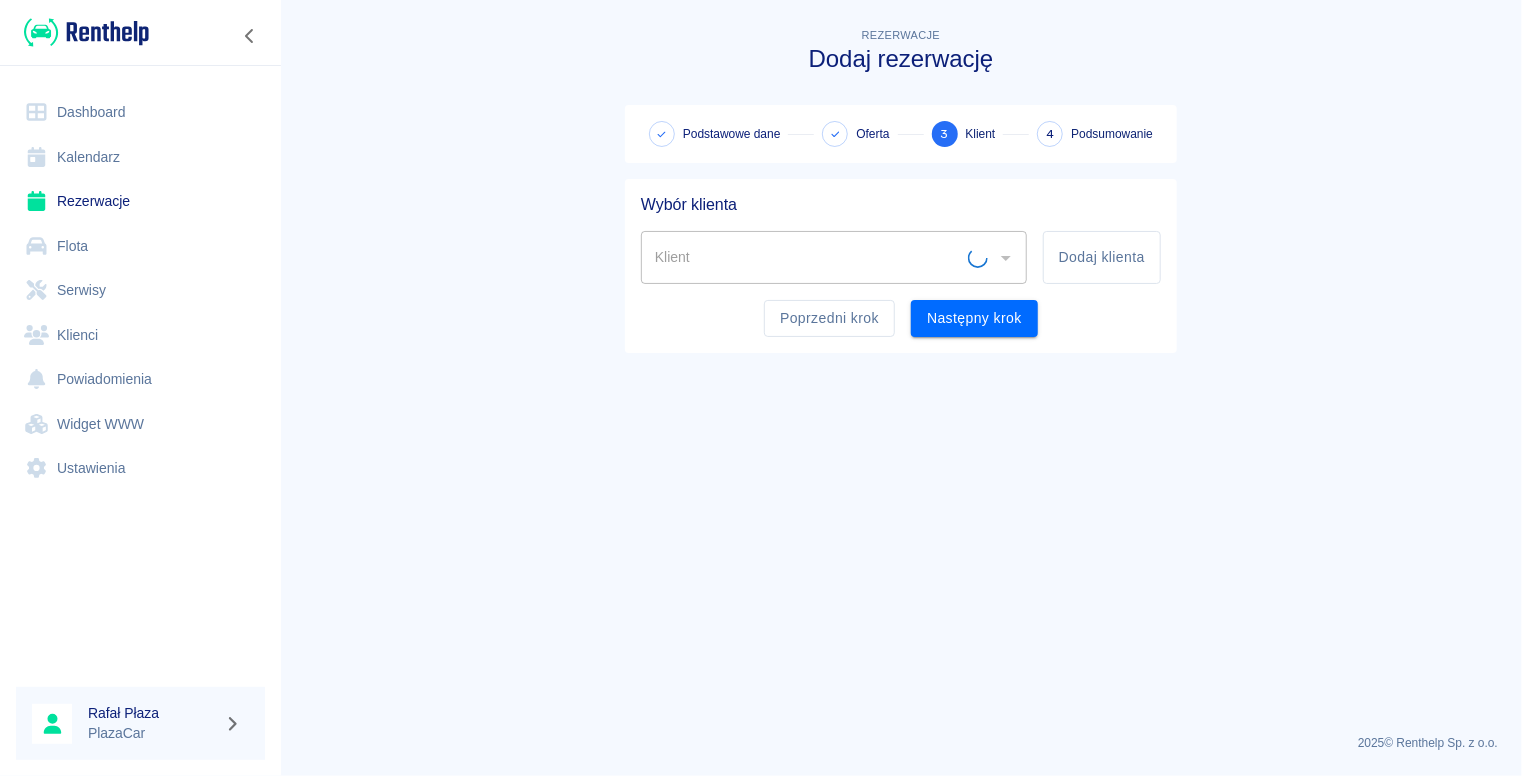 scroll, scrollTop: 0, scrollLeft: 0, axis: both 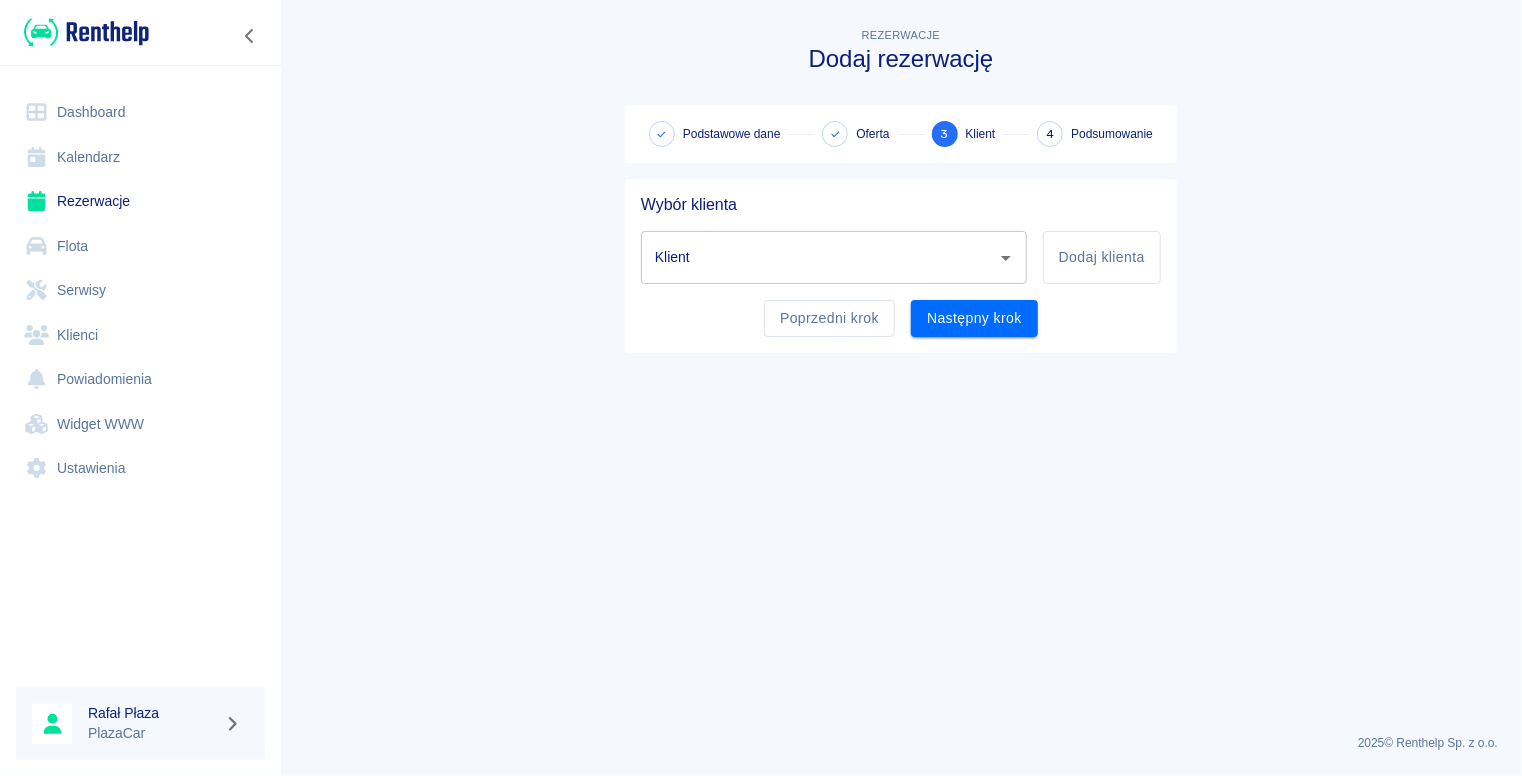 click on "Klient" at bounding box center (819, 257) 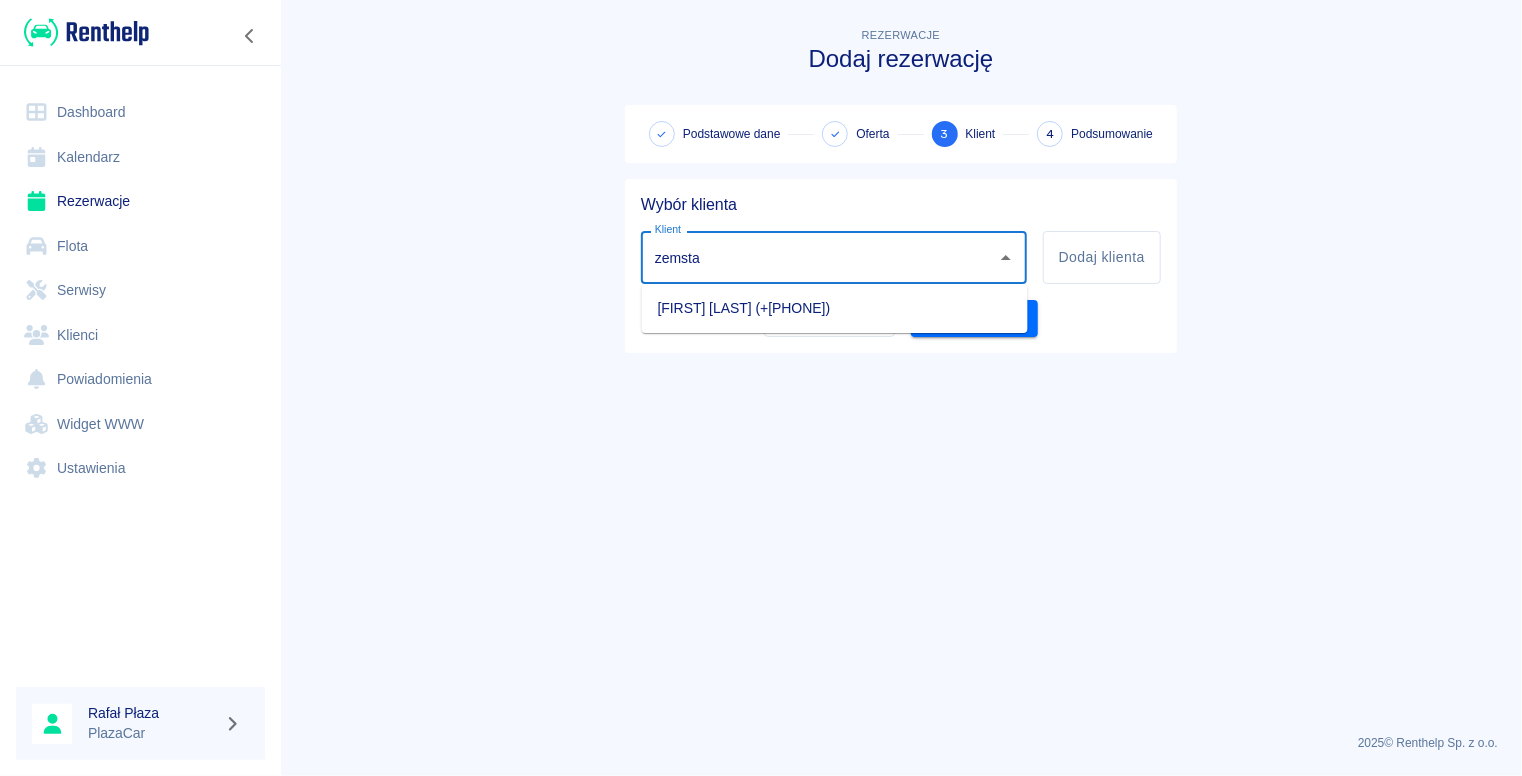 click on "[FIRST] [LAST] (+[PHONE])" at bounding box center [835, 308] 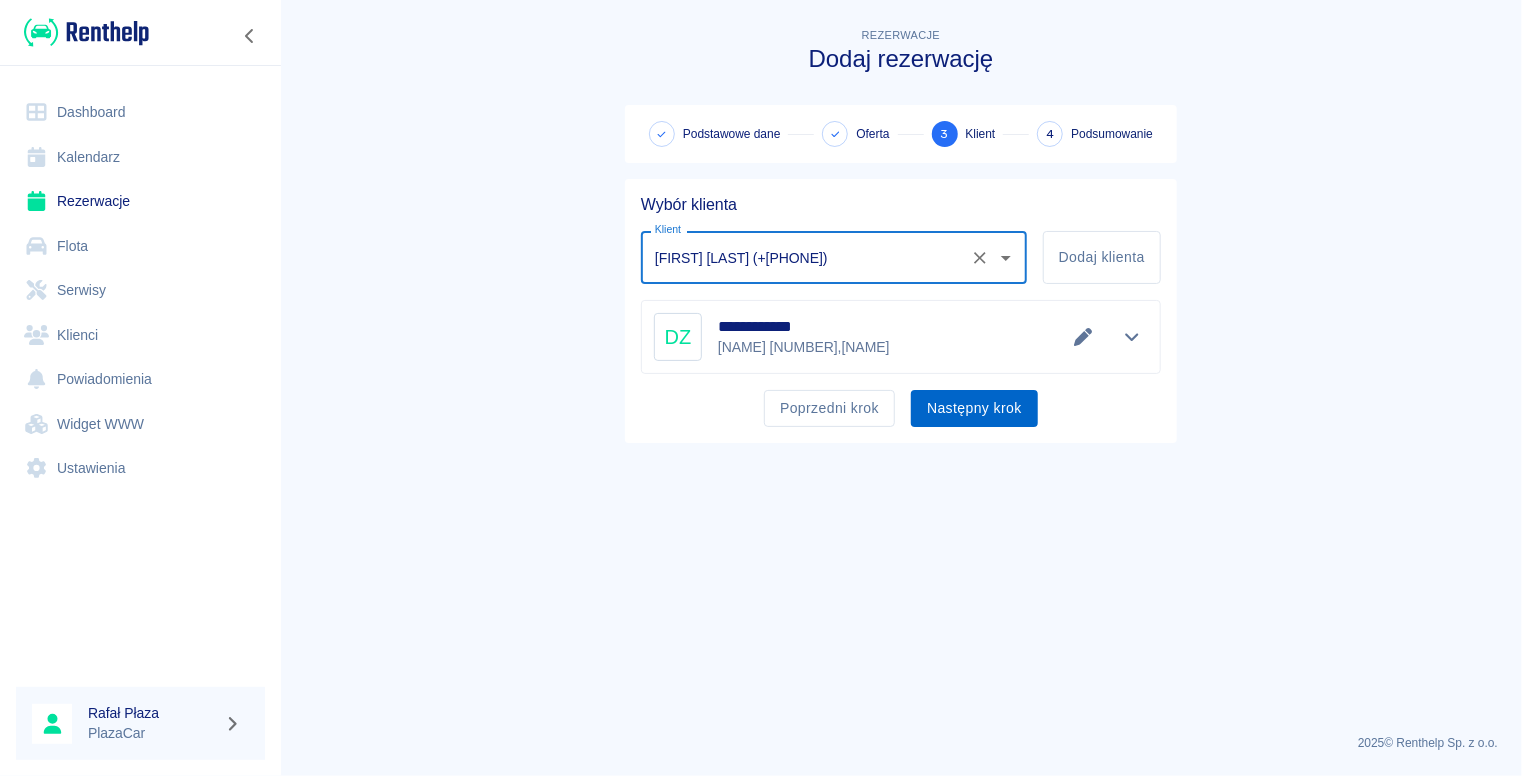 type on "[FIRST] [LAST] (+[PHONE])" 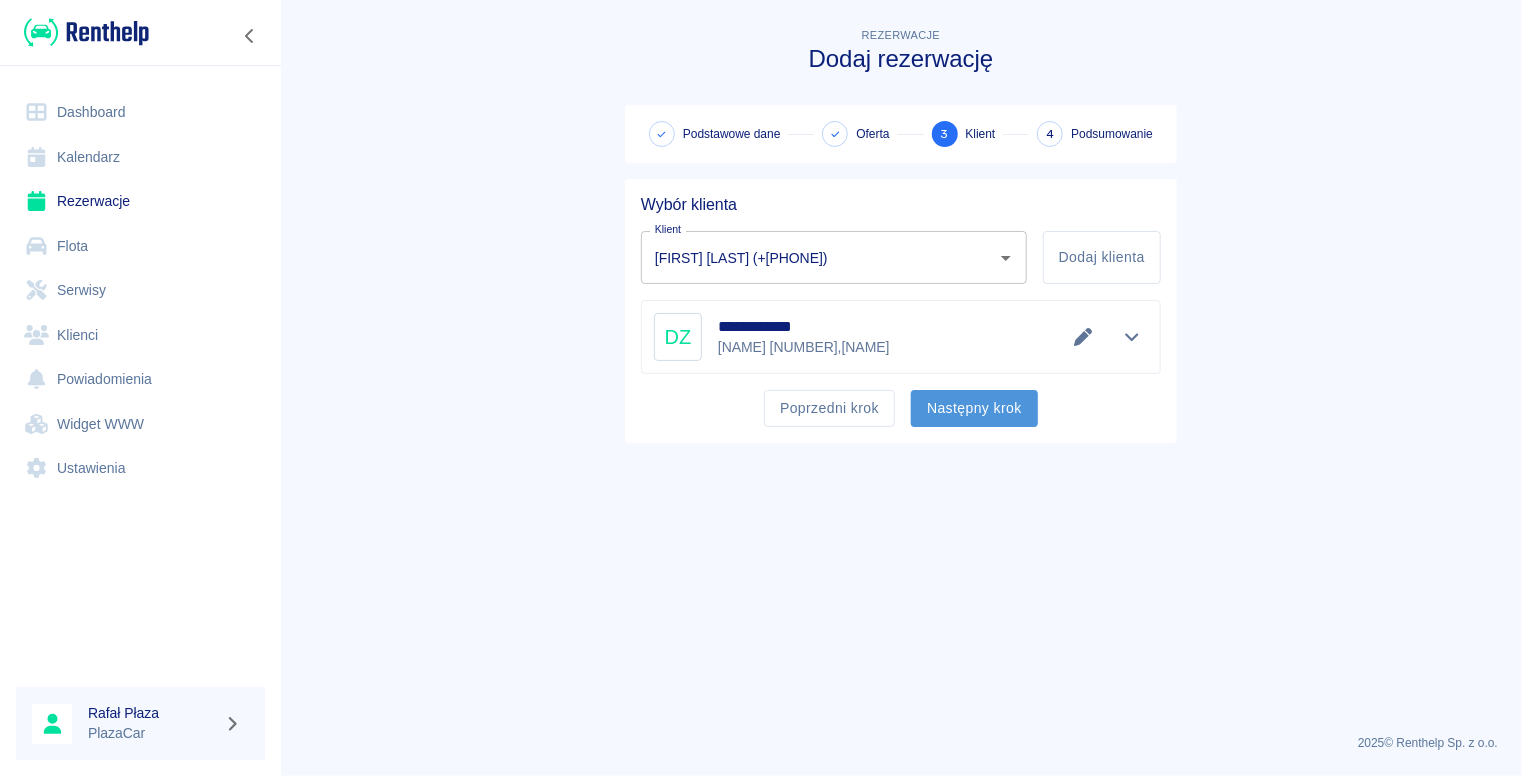 click on "Następny krok" at bounding box center [974, 408] 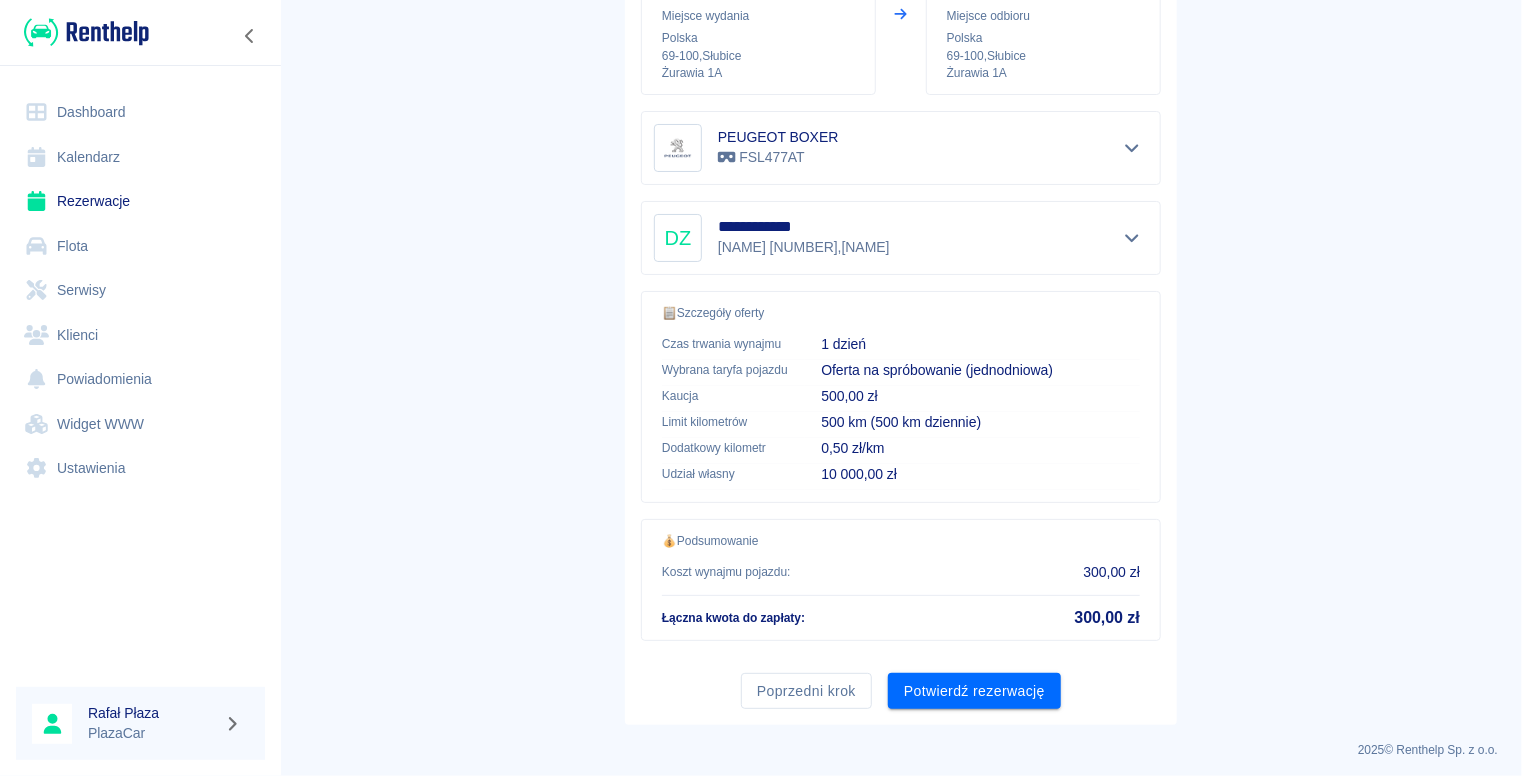 scroll, scrollTop: 300, scrollLeft: 0, axis: vertical 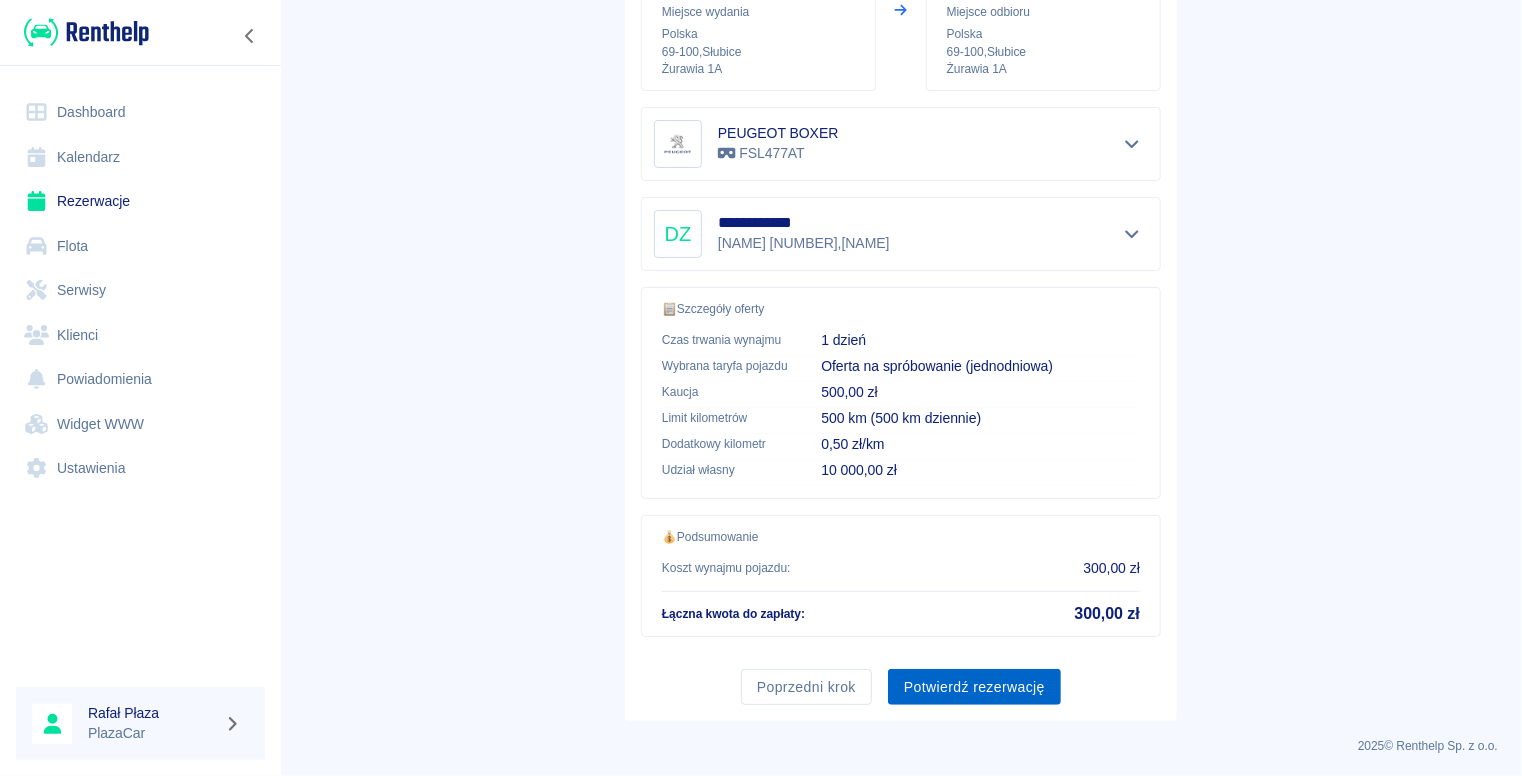 click on "Potwierdź rezerwację" at bounding box center (974, 687) 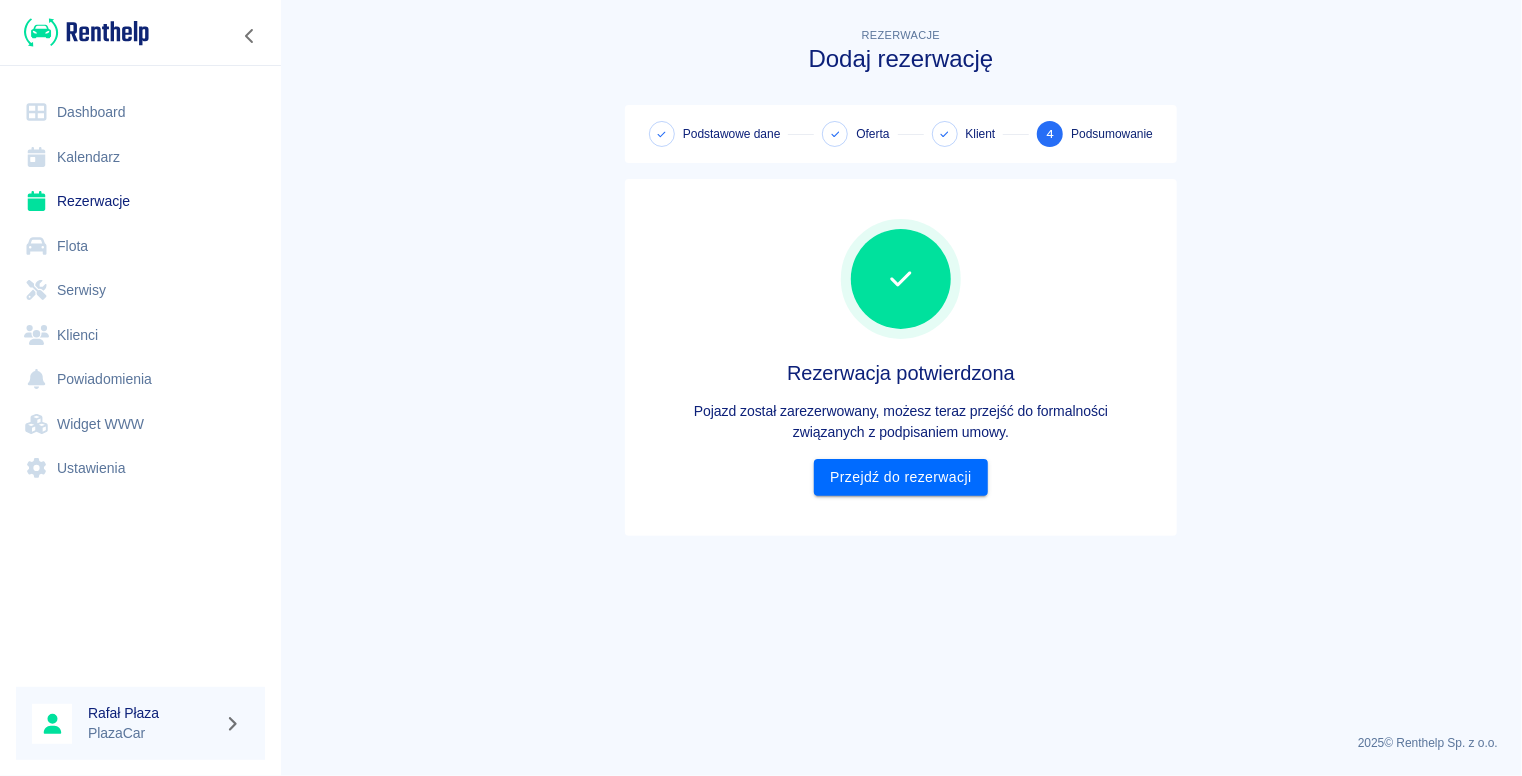 scroll, scrollTop: 0, scrollLeft: 0, axis: both 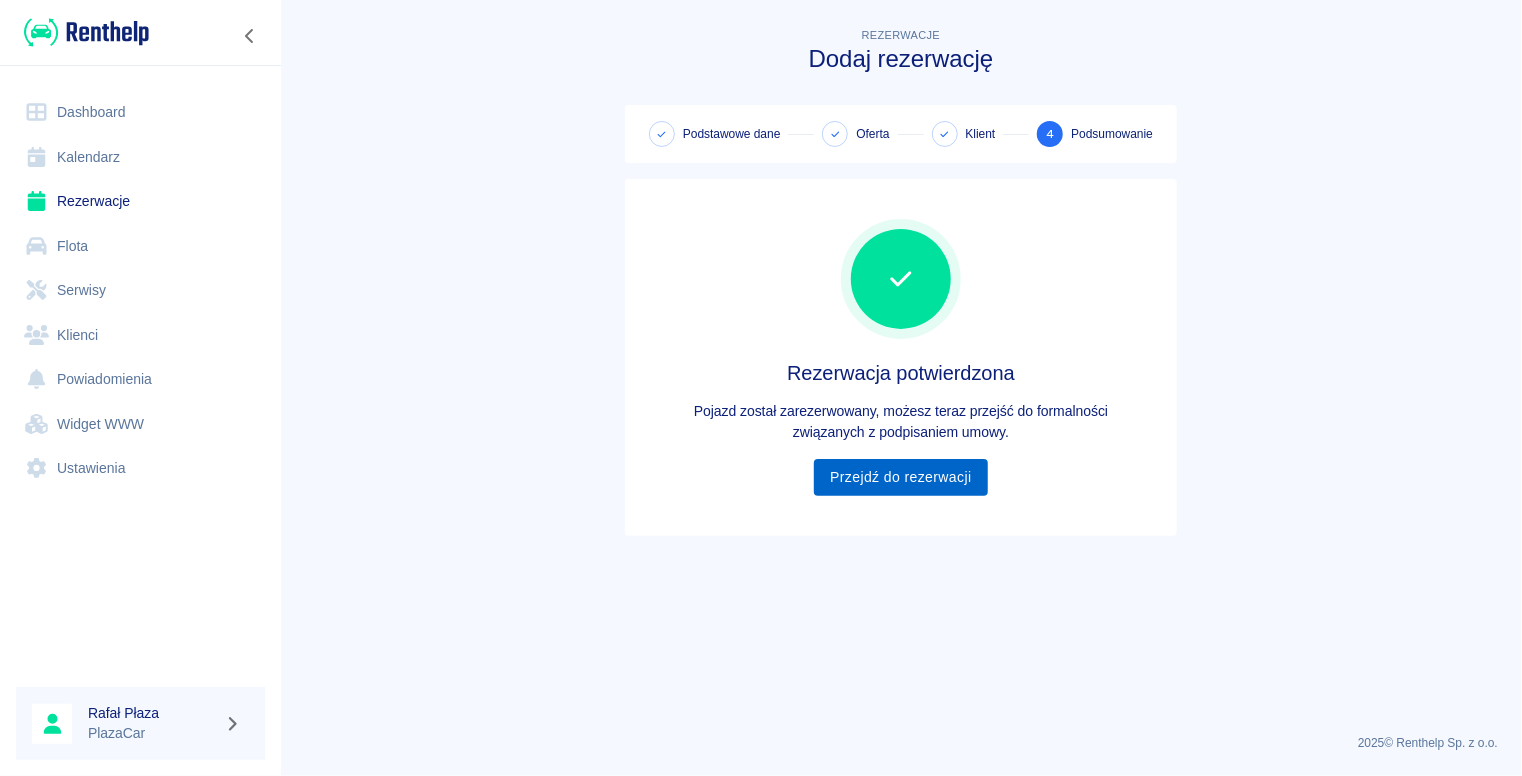 click on "Przejdź do rezerwacji" at bounding box center (900, 477) 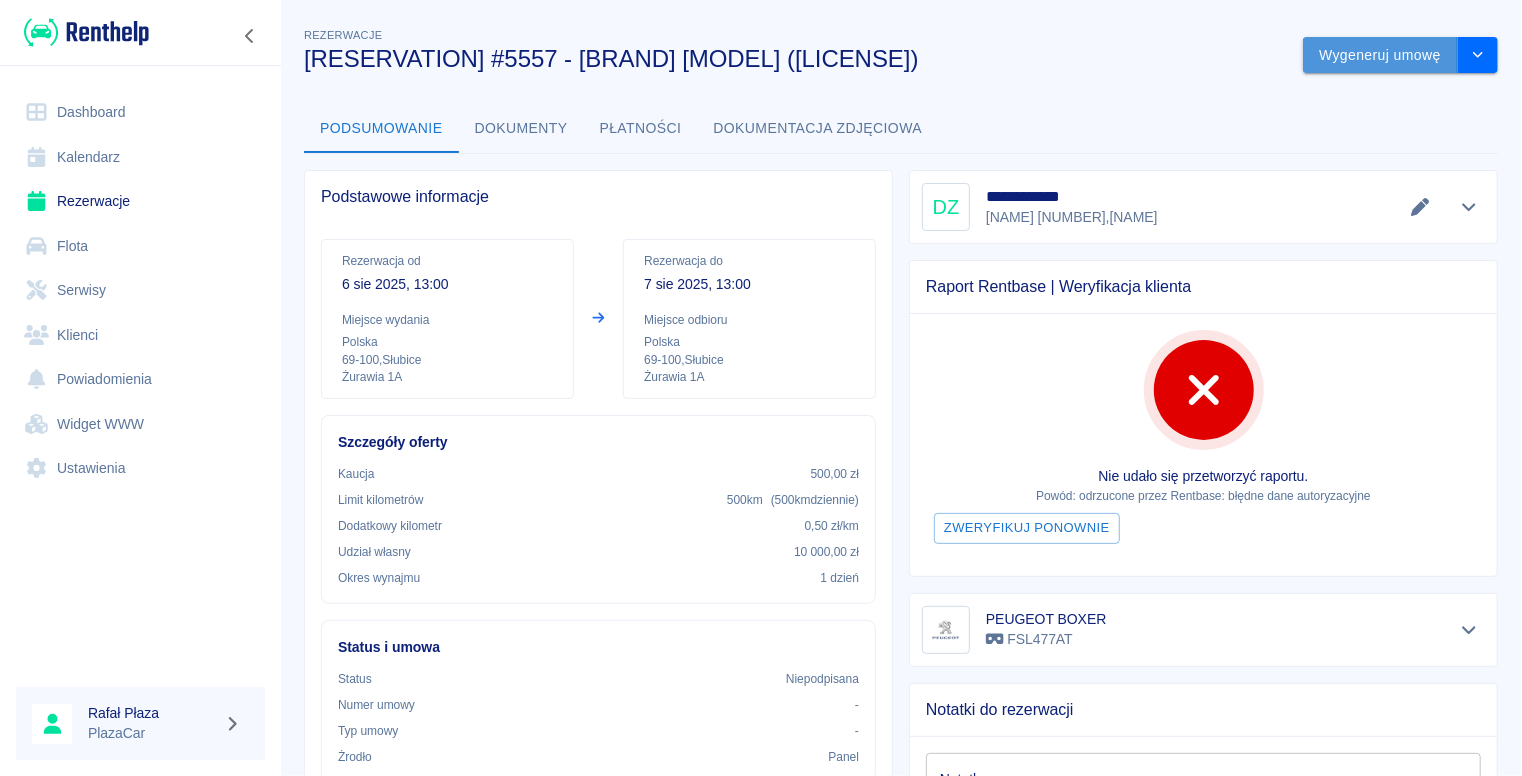 click on "Wygeneruj umowę" at bounding box center [1380, 55] 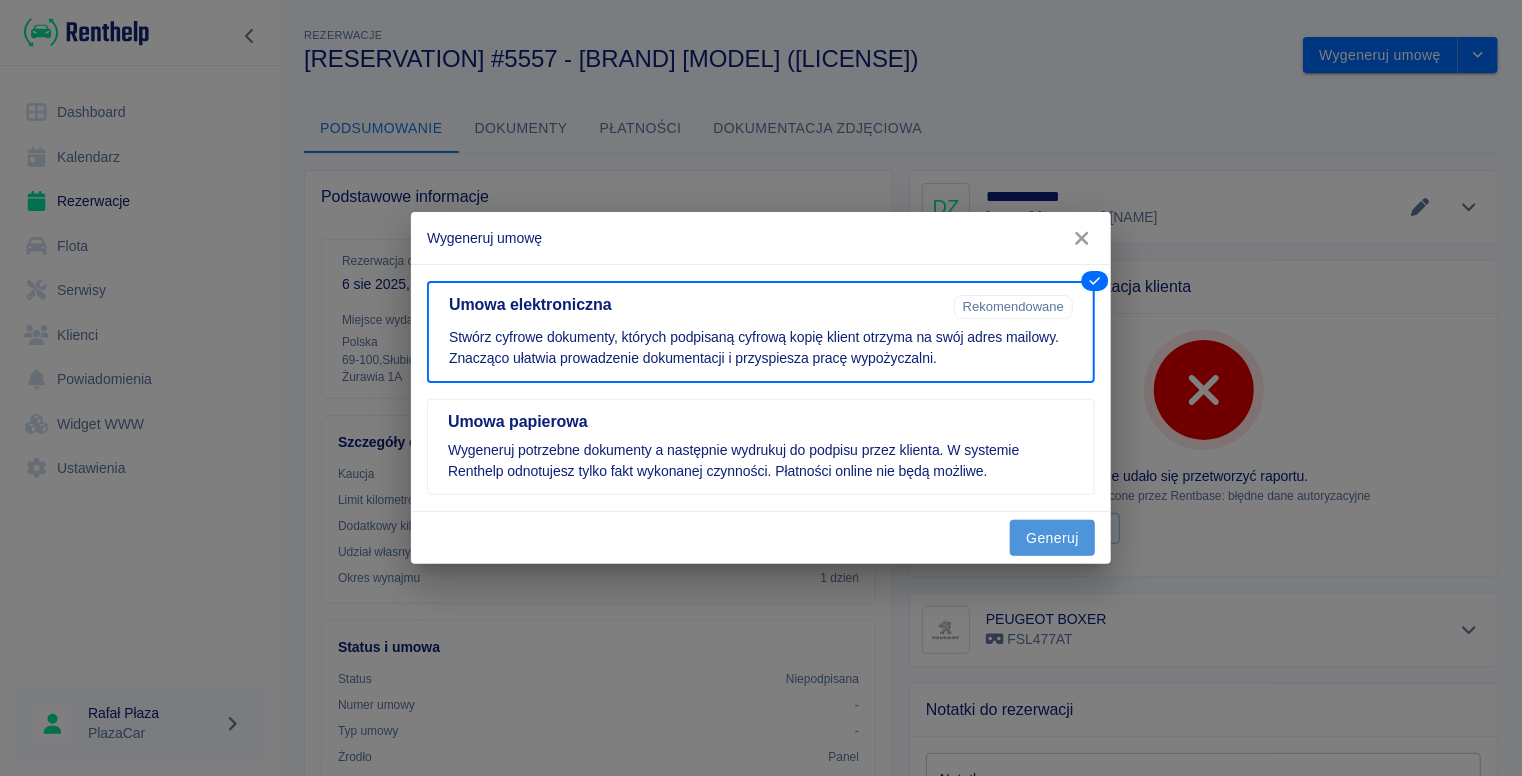 click on "Generuj" at bounding box center [1052, 538] 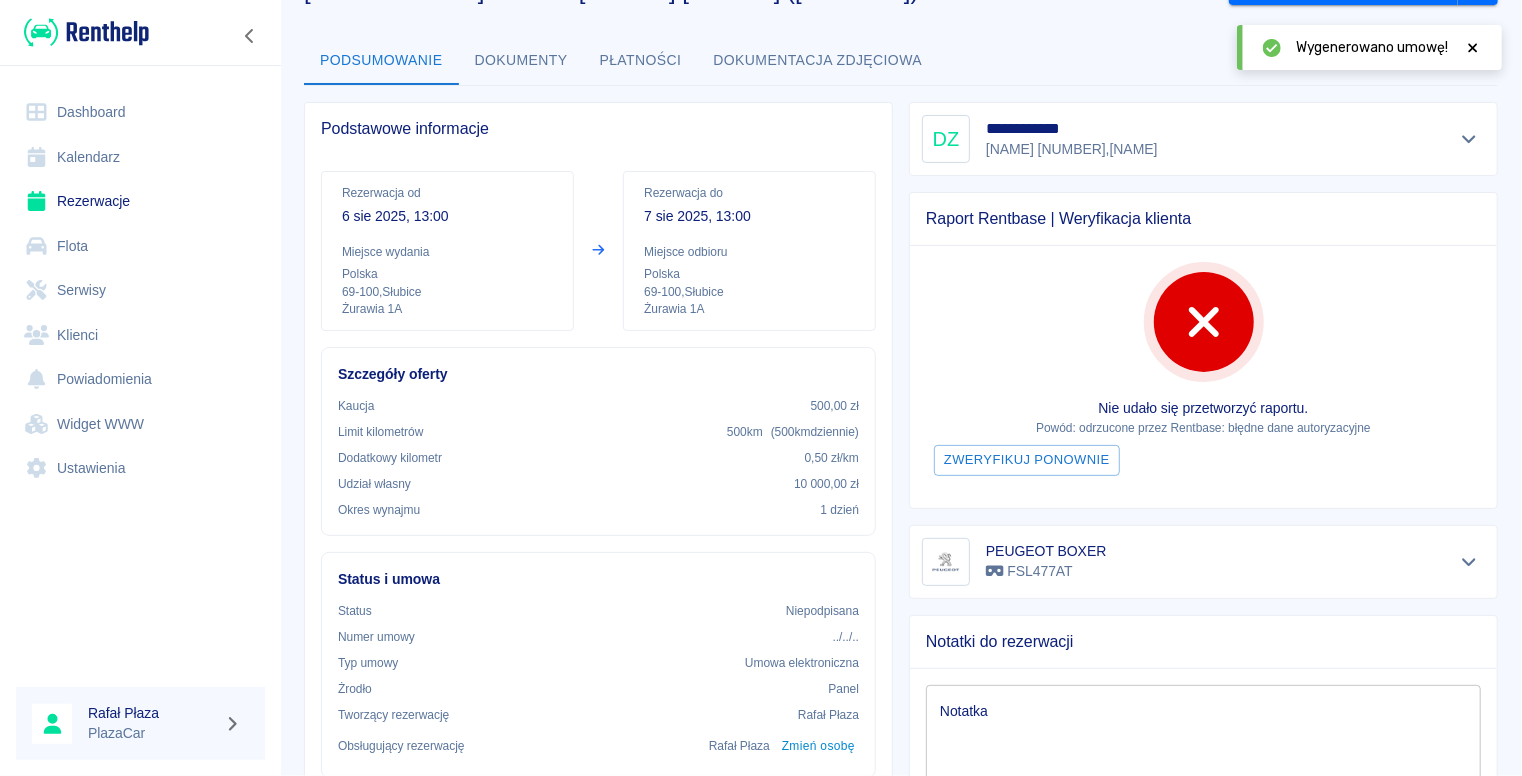 scroll, scrollTop: 0, scrollLeft: 0, axis: both 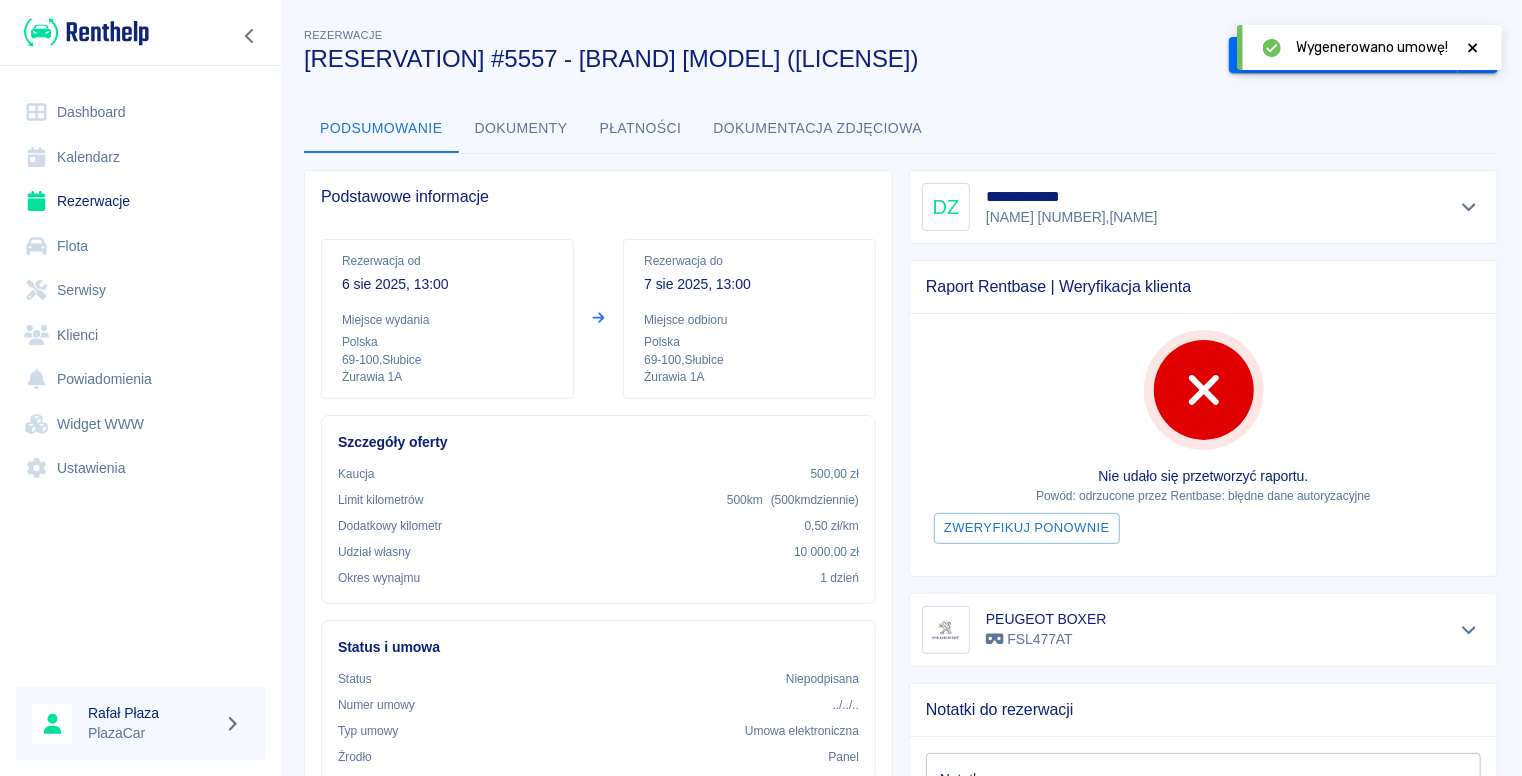 click 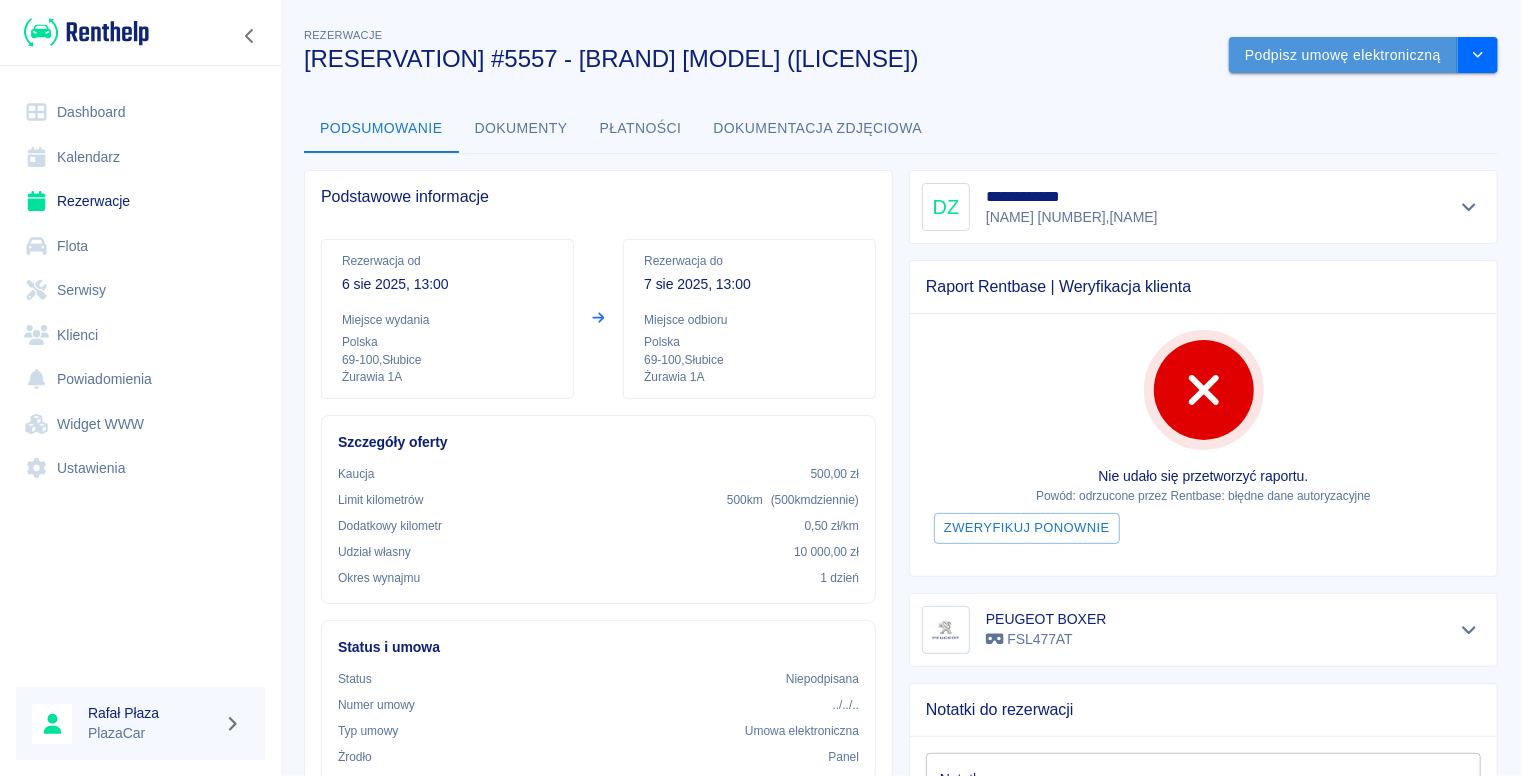 click on "Podpisz umowę elektroniczną" at bounding box center (1343, 55) 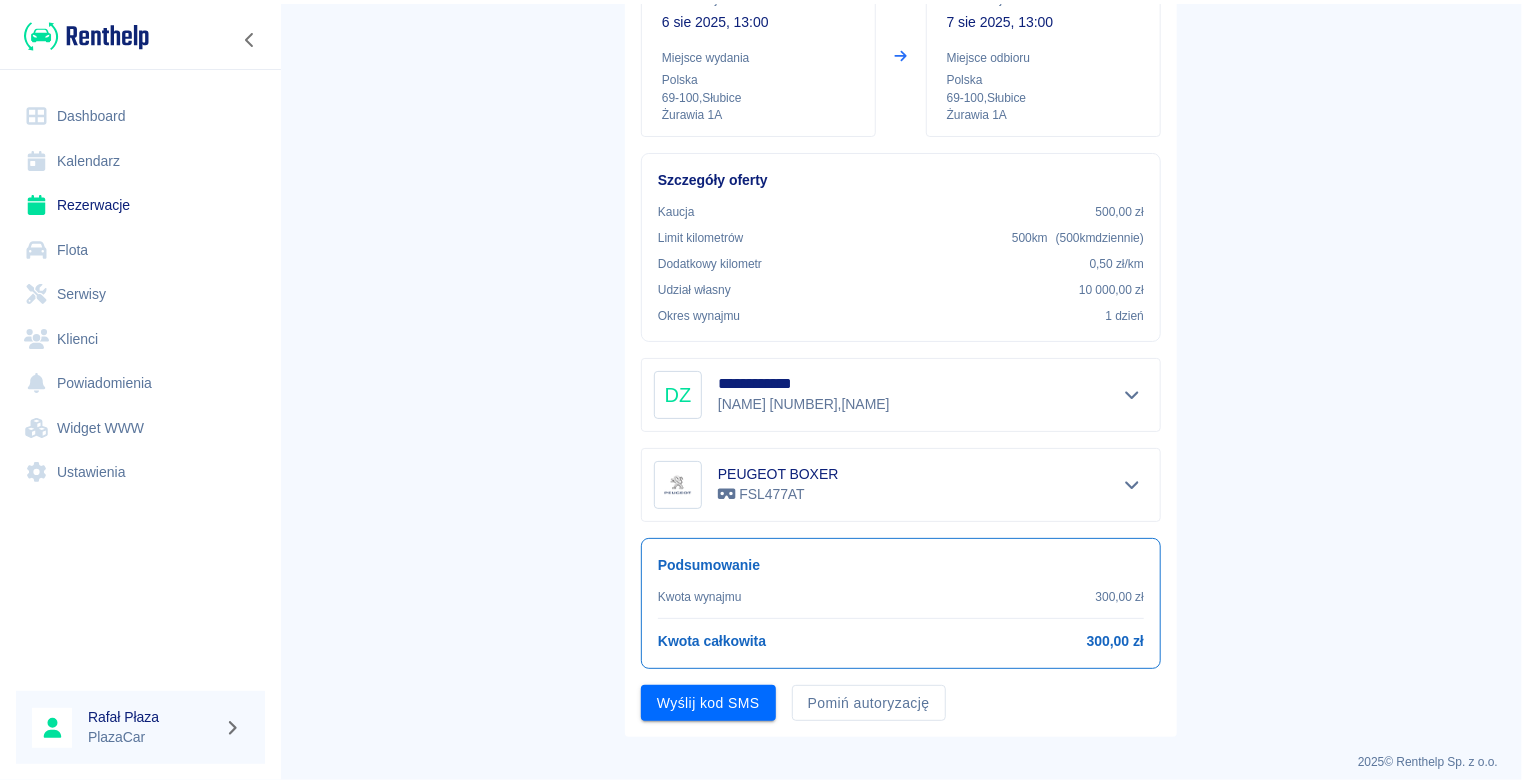 scroll, scrollTop: 248, scrollLeft: 0, axis: vertical 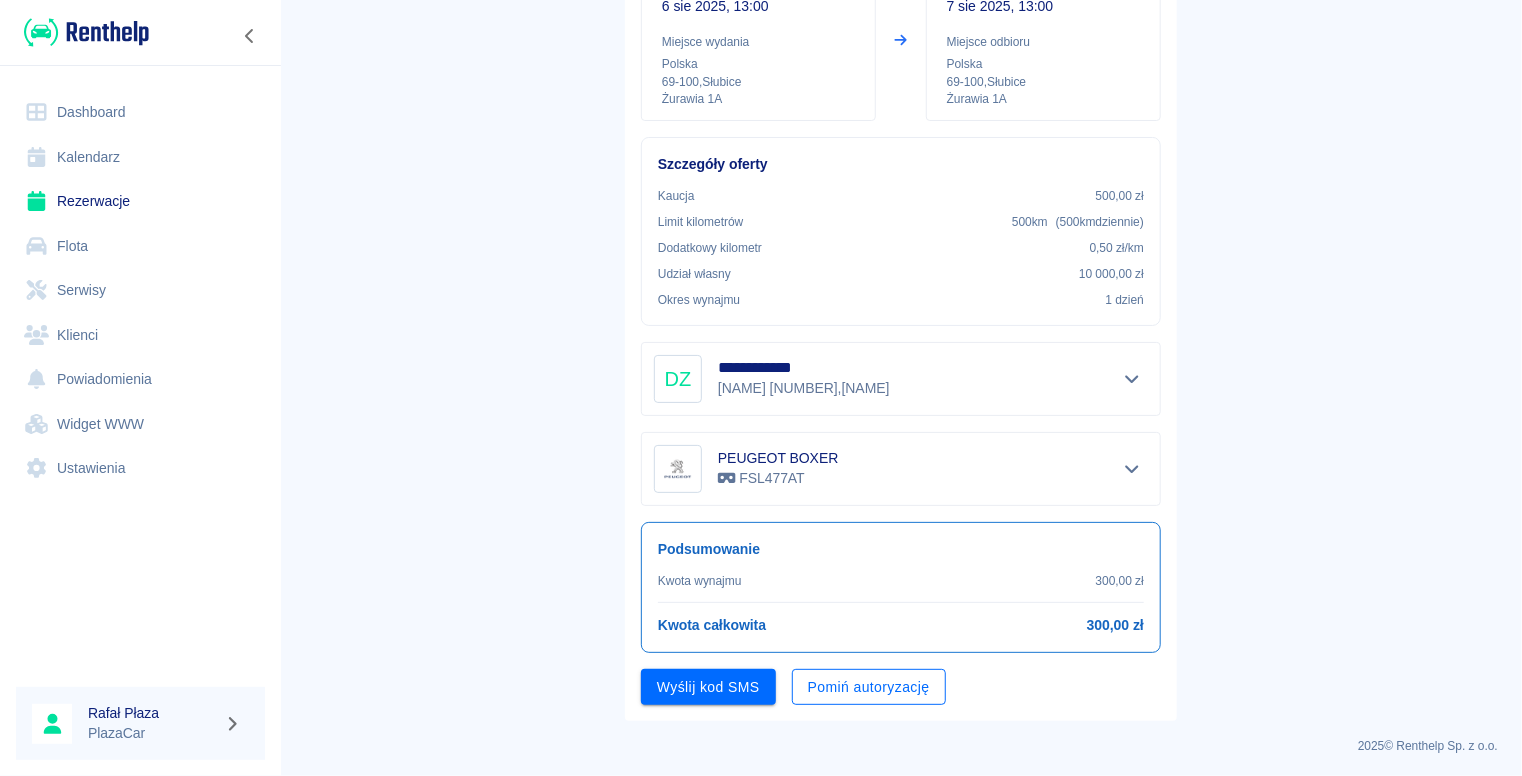 click on "Pomiń autoryzację" at bounding box center [869, 687] 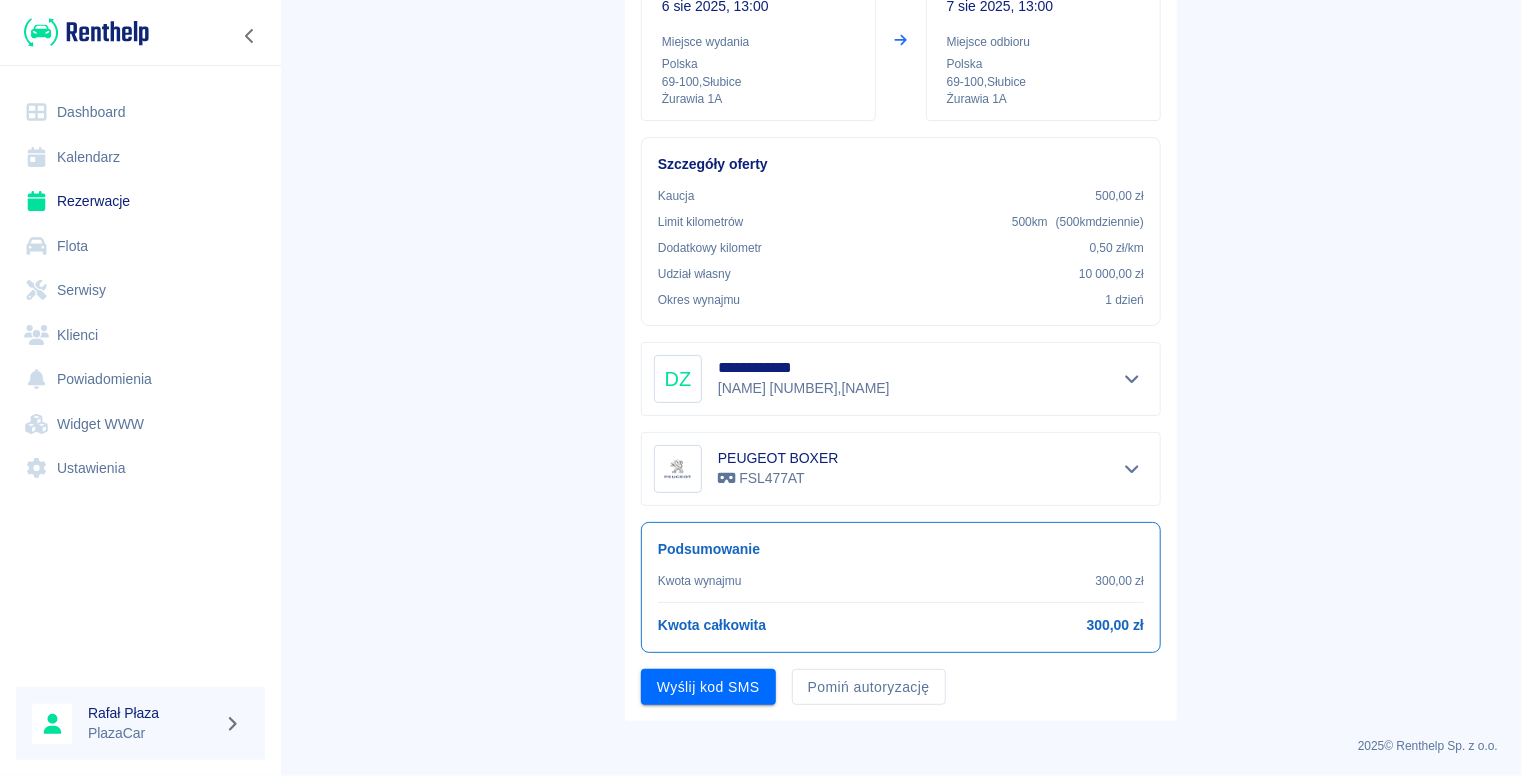 drag, startPoint x: 996, startPoint y: 567, endPoint x: 1116, endPoint y: 526, distance: 126.81088 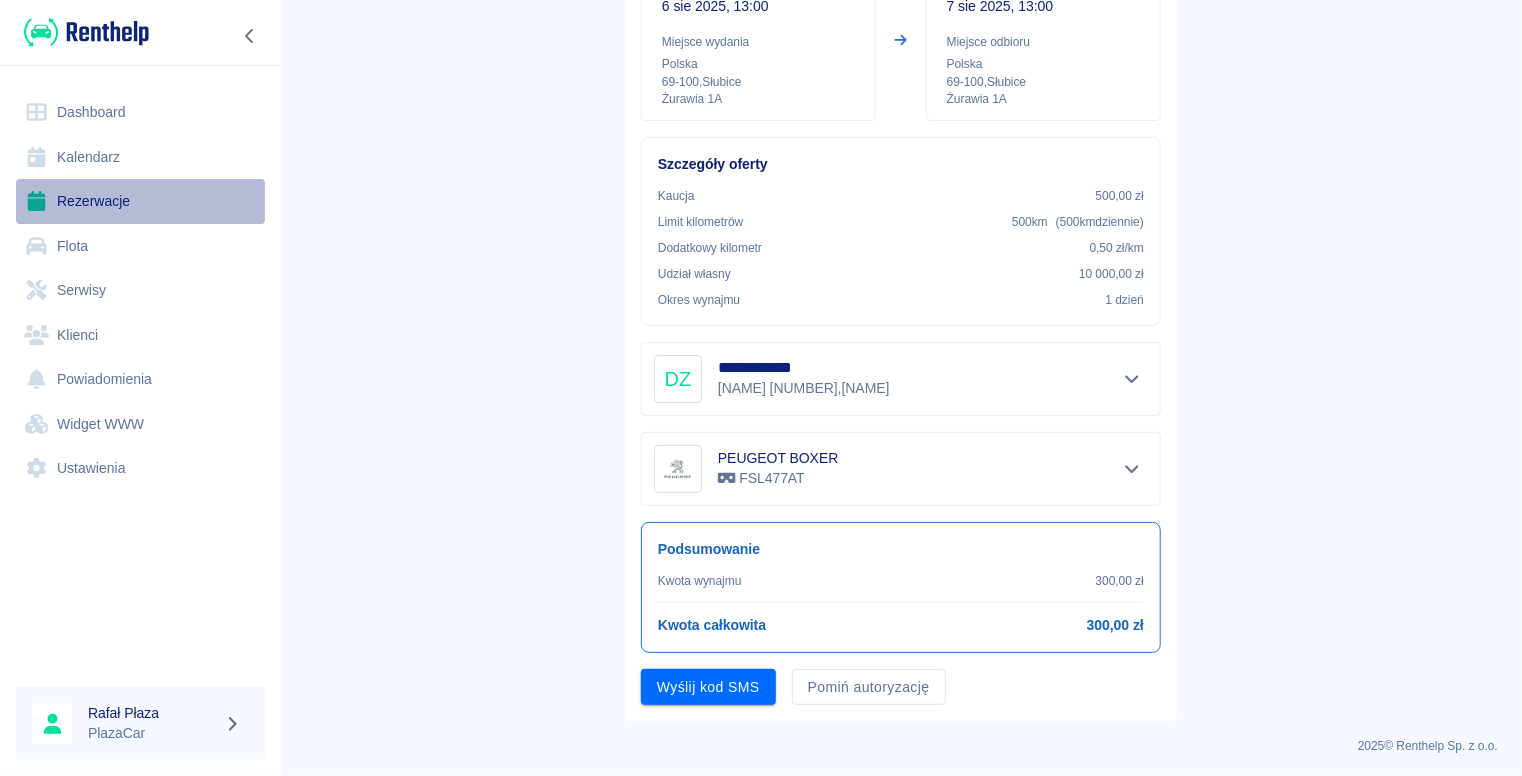 click on "Rezerwacje" at bounding box center [140, 201] 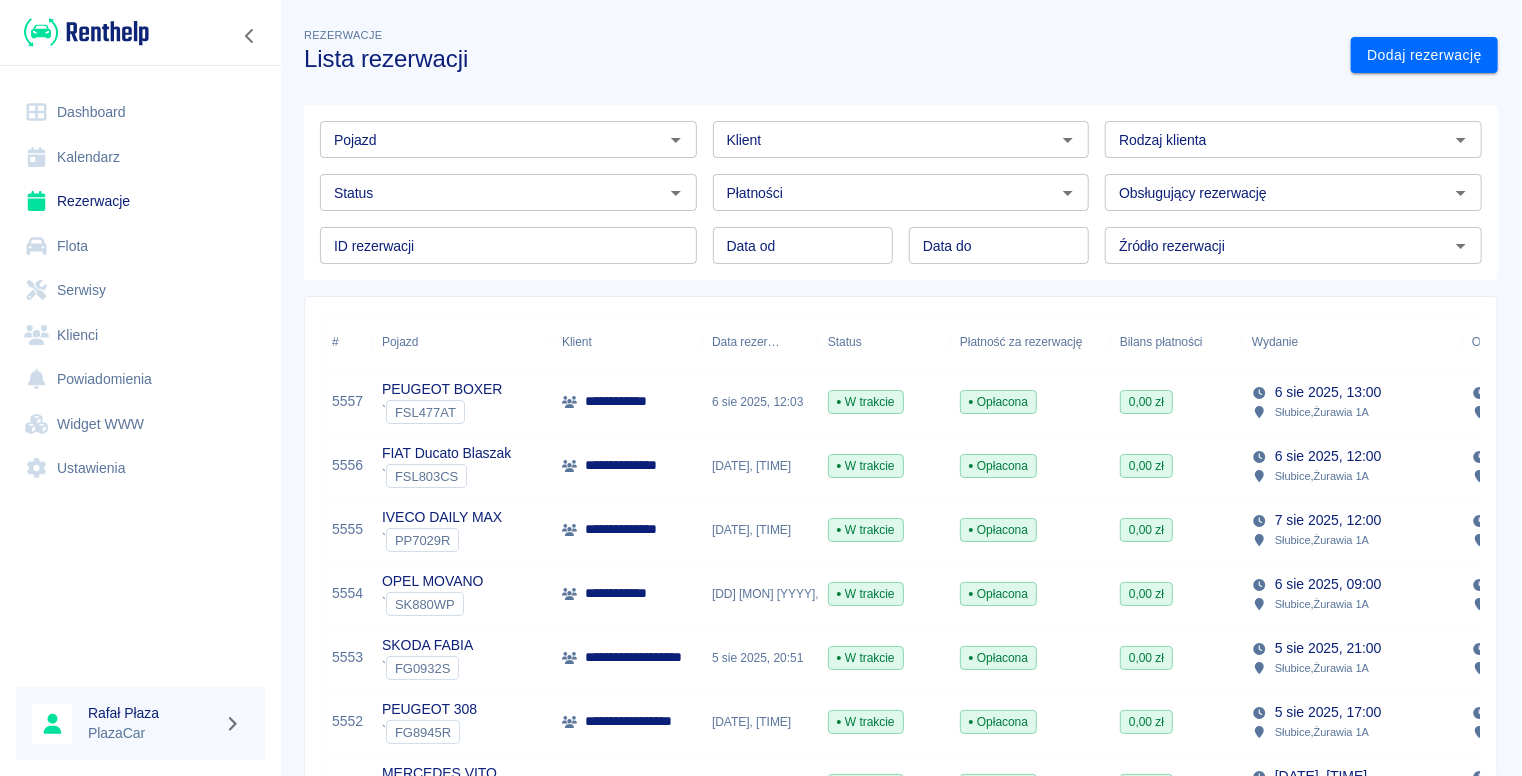 click on "**********" at bounding box center (627, 594) 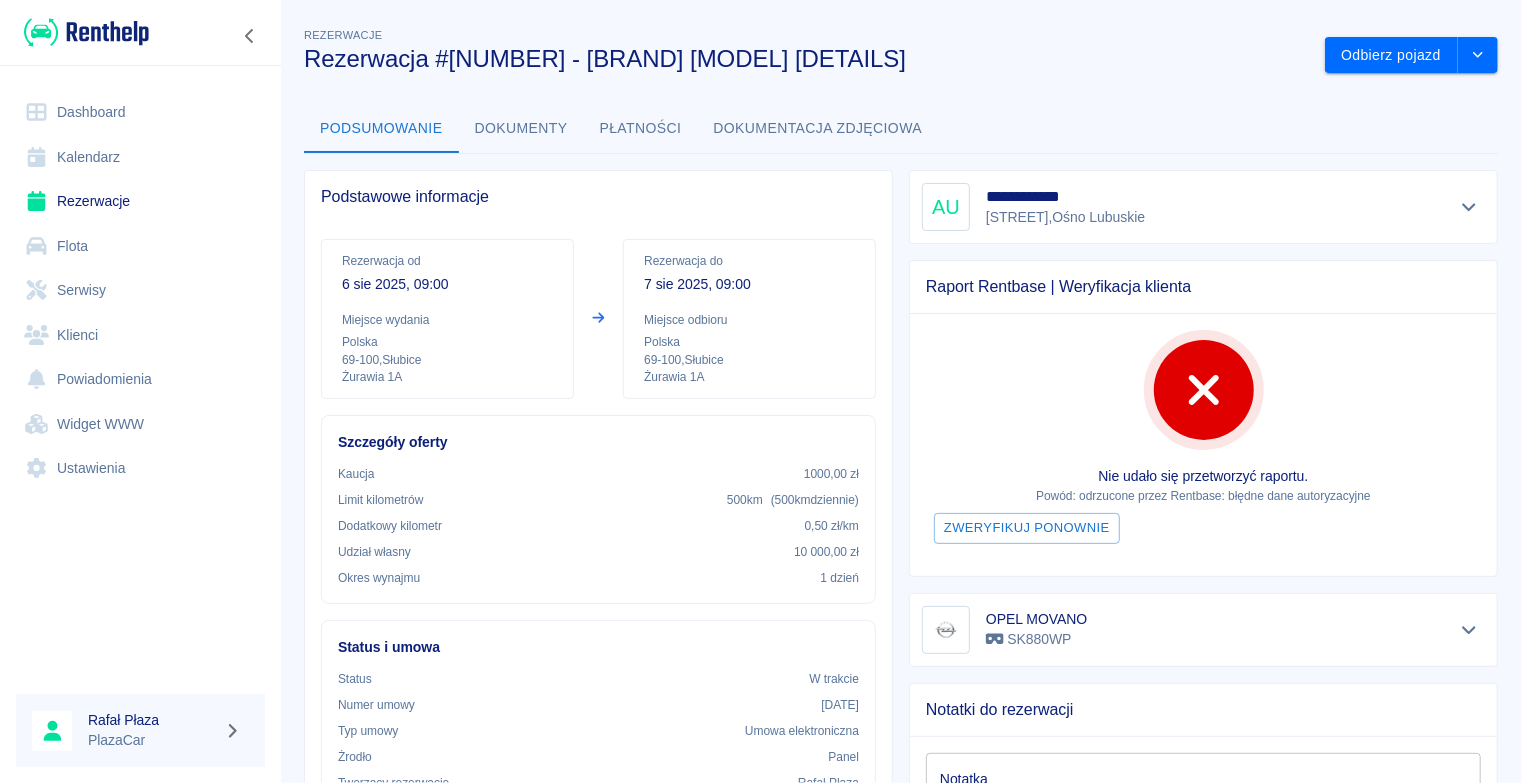 click on "Rezerwacje" at bounding box center (140, 201) 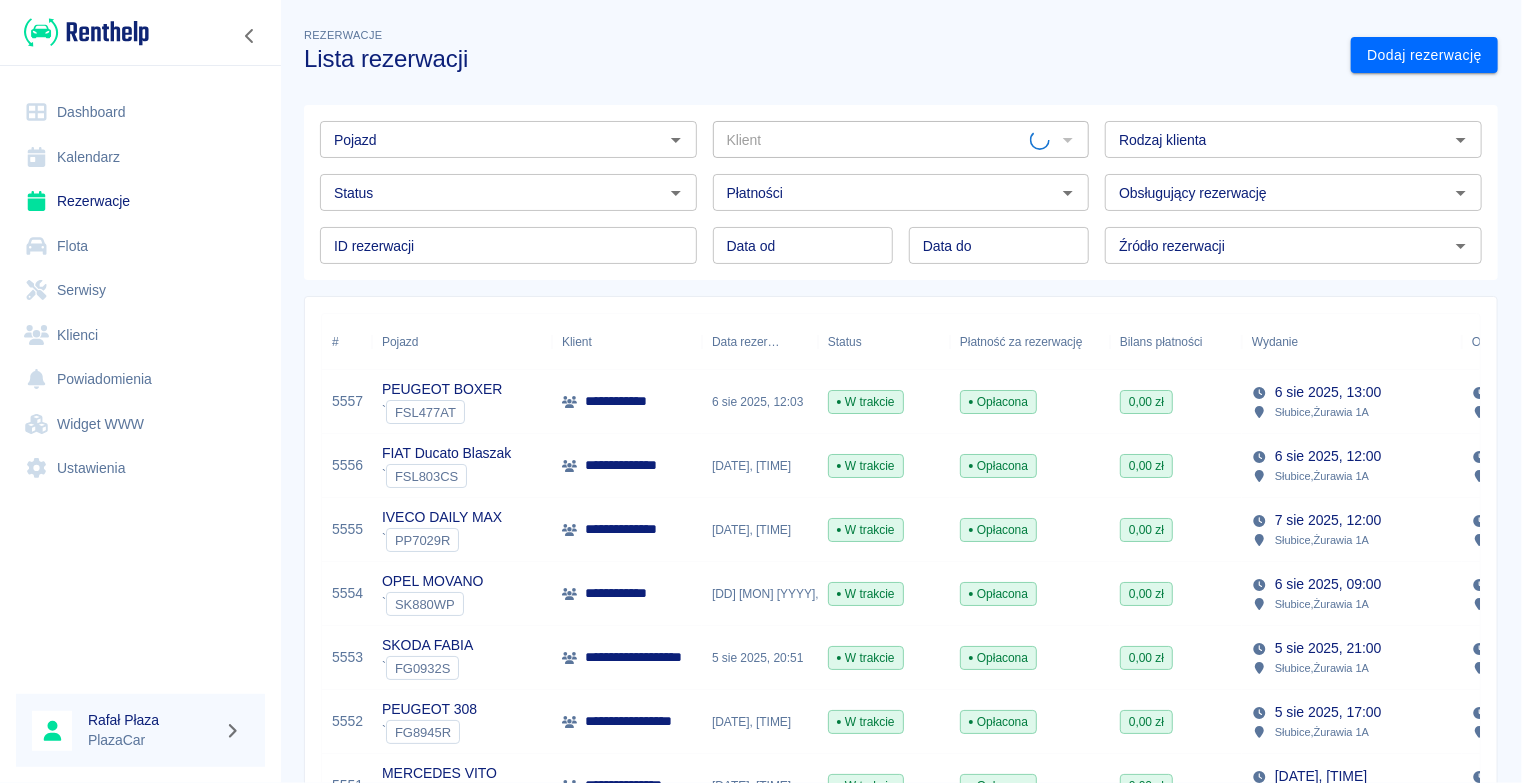 click on "Dashboard" at bounding box center (140, 112) 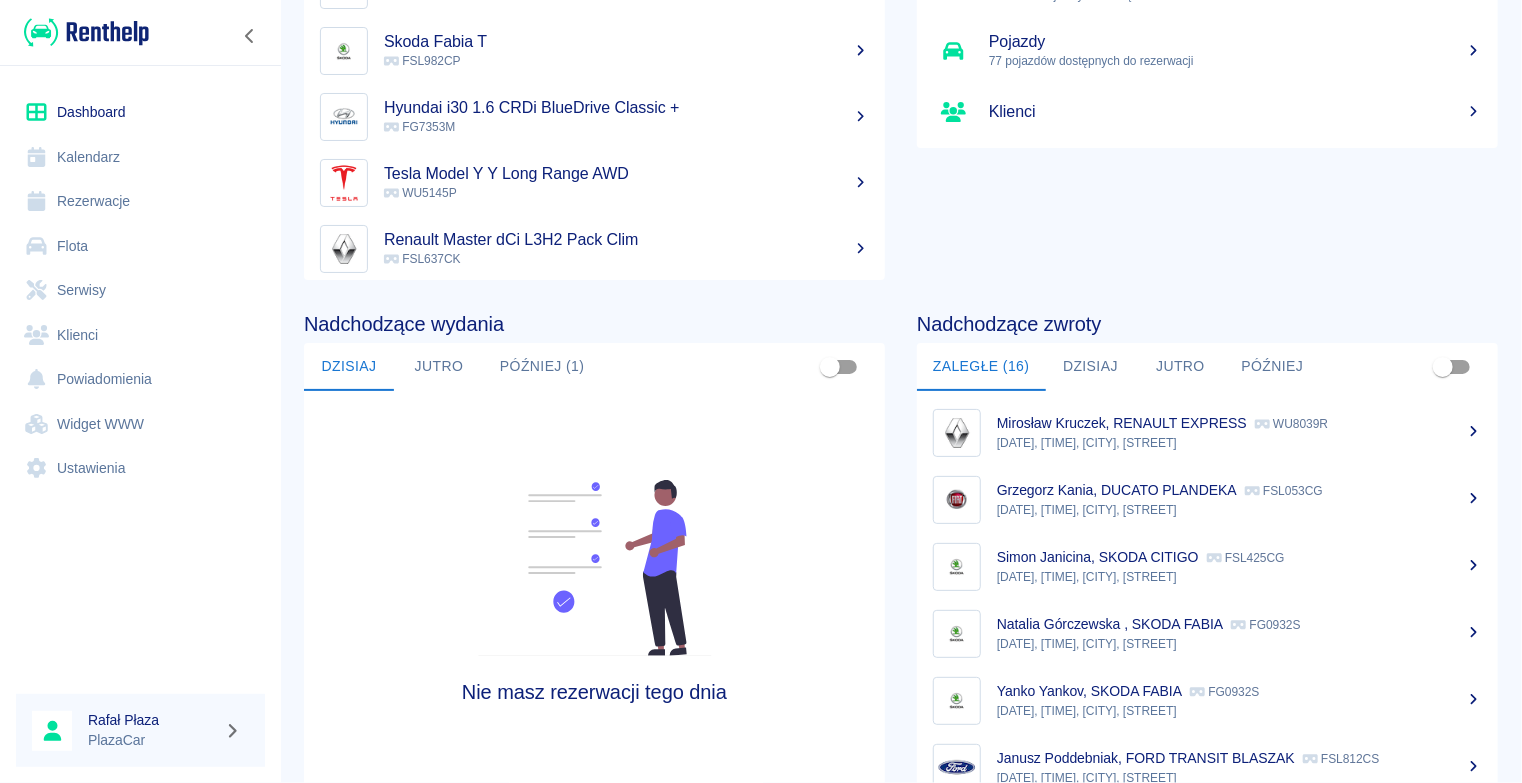 scroll, scrollTop: 260, scrollLeft: 0, axis: vertical 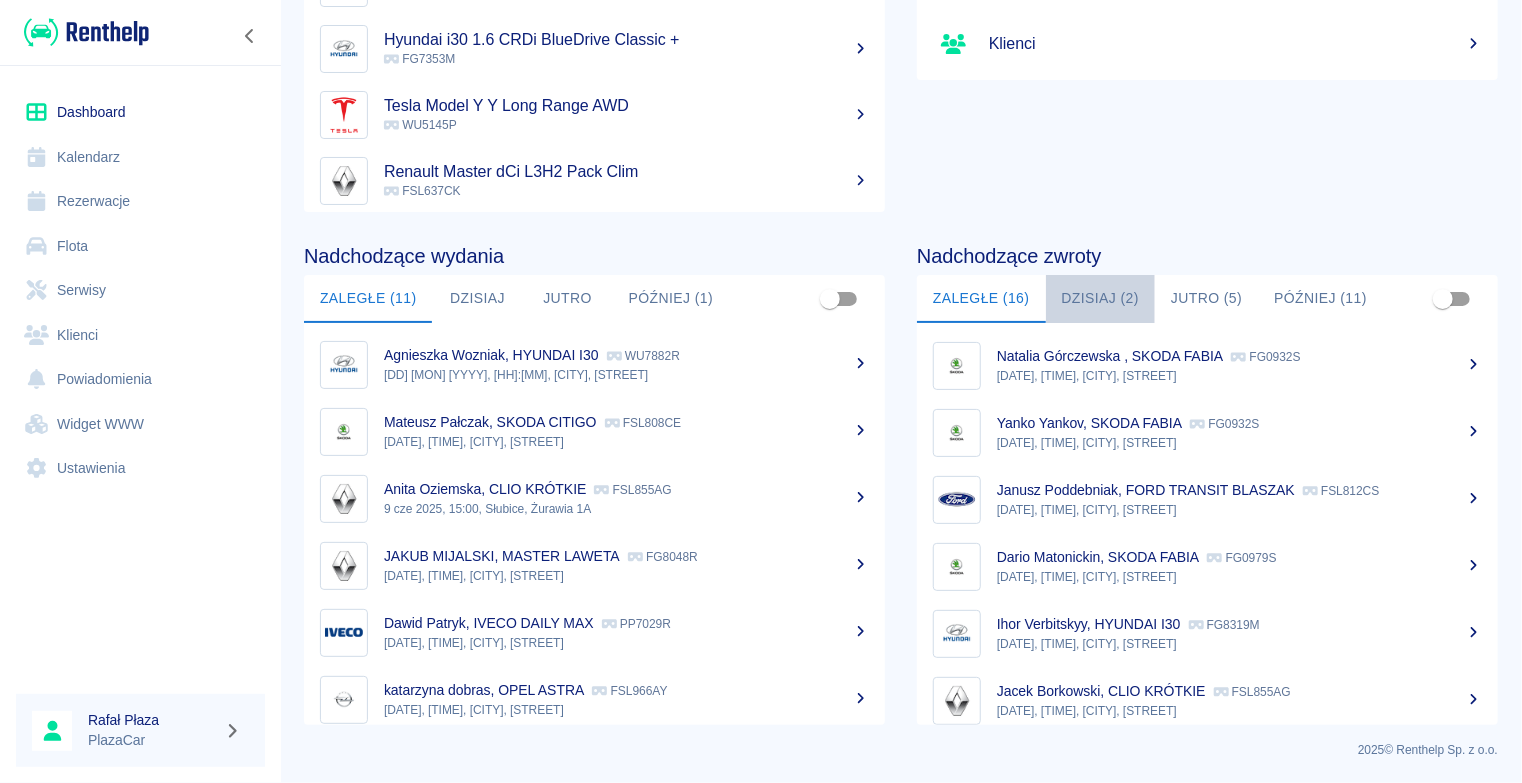 click on "Dzisiaj (2)" at bounding box center [1101, 299] 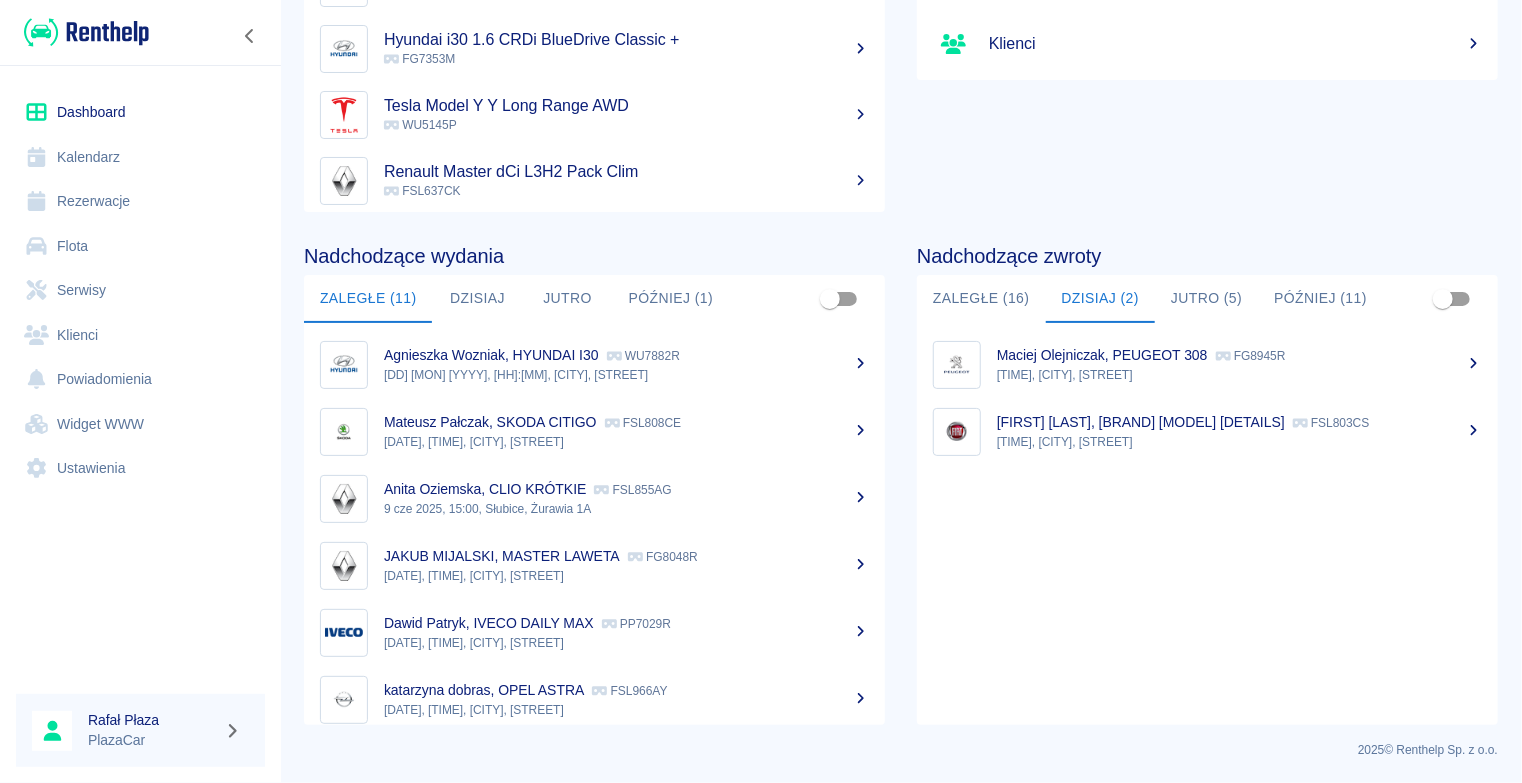 click on "Rezerwacje" at bounding box center [140, 201] 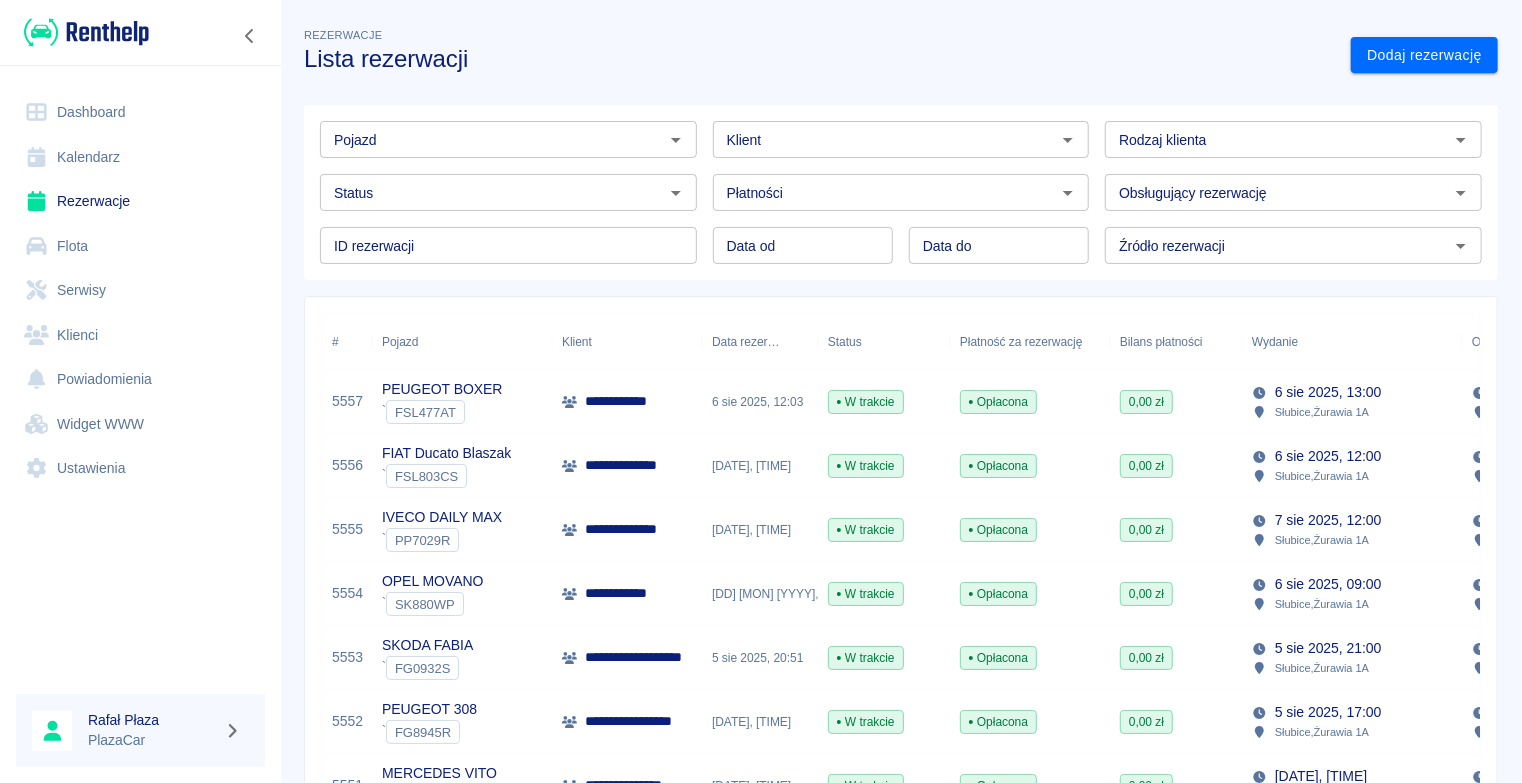 click on "Pojazd" at bounding box center [492, 139] 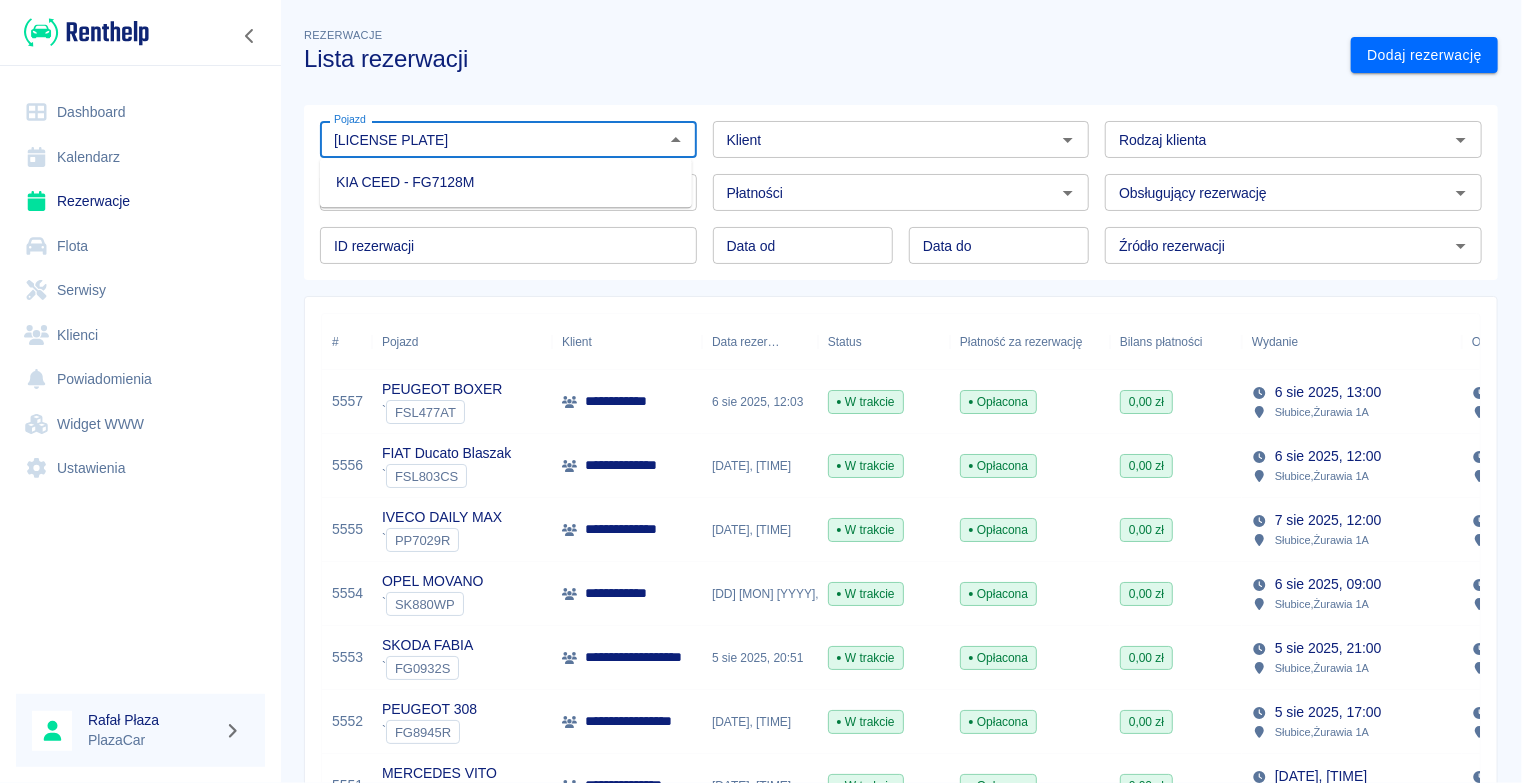 click on "KIA CEED - FG7128M" at bounding box center [506, 182] 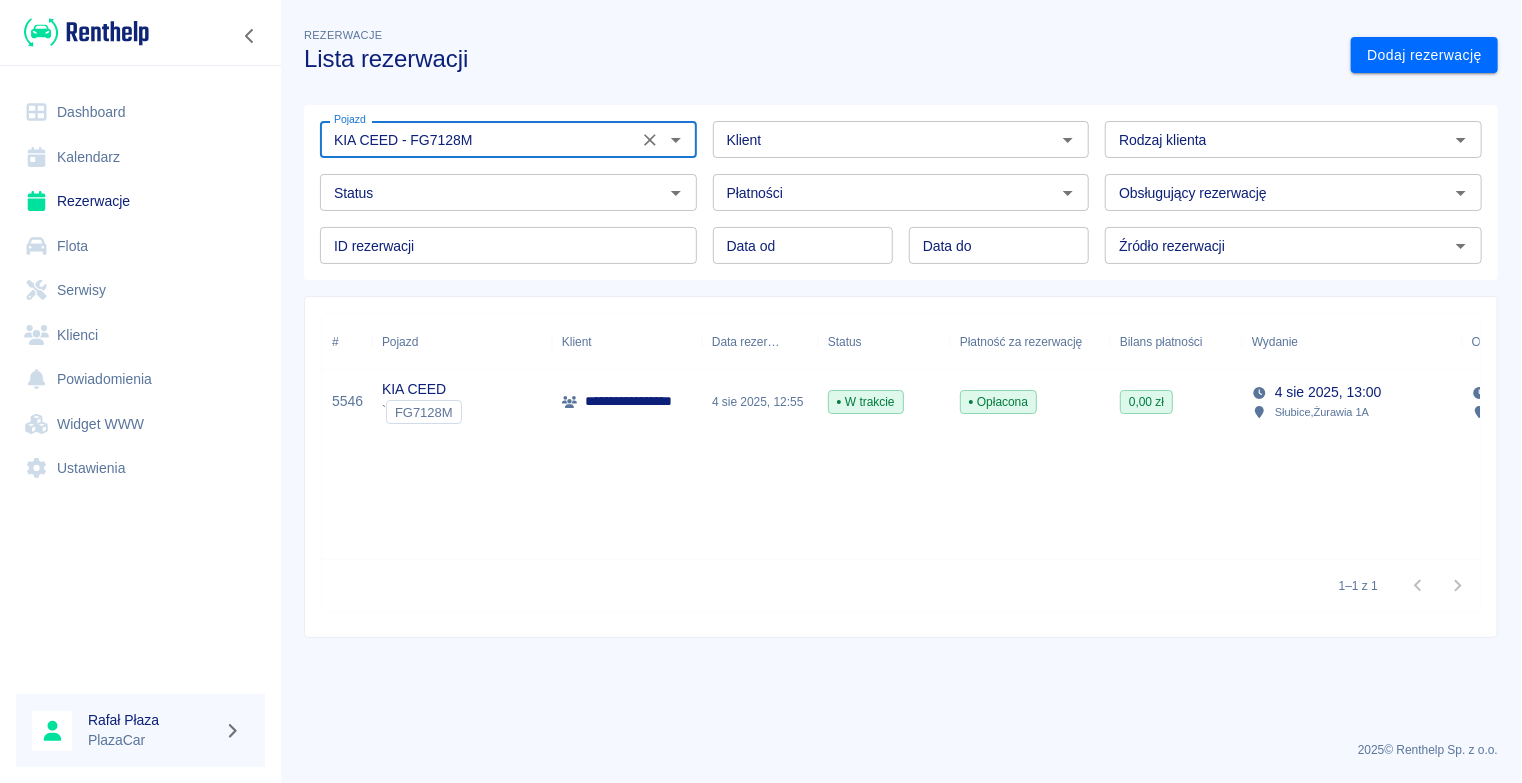 type on "KIA CEED - FG7128M" 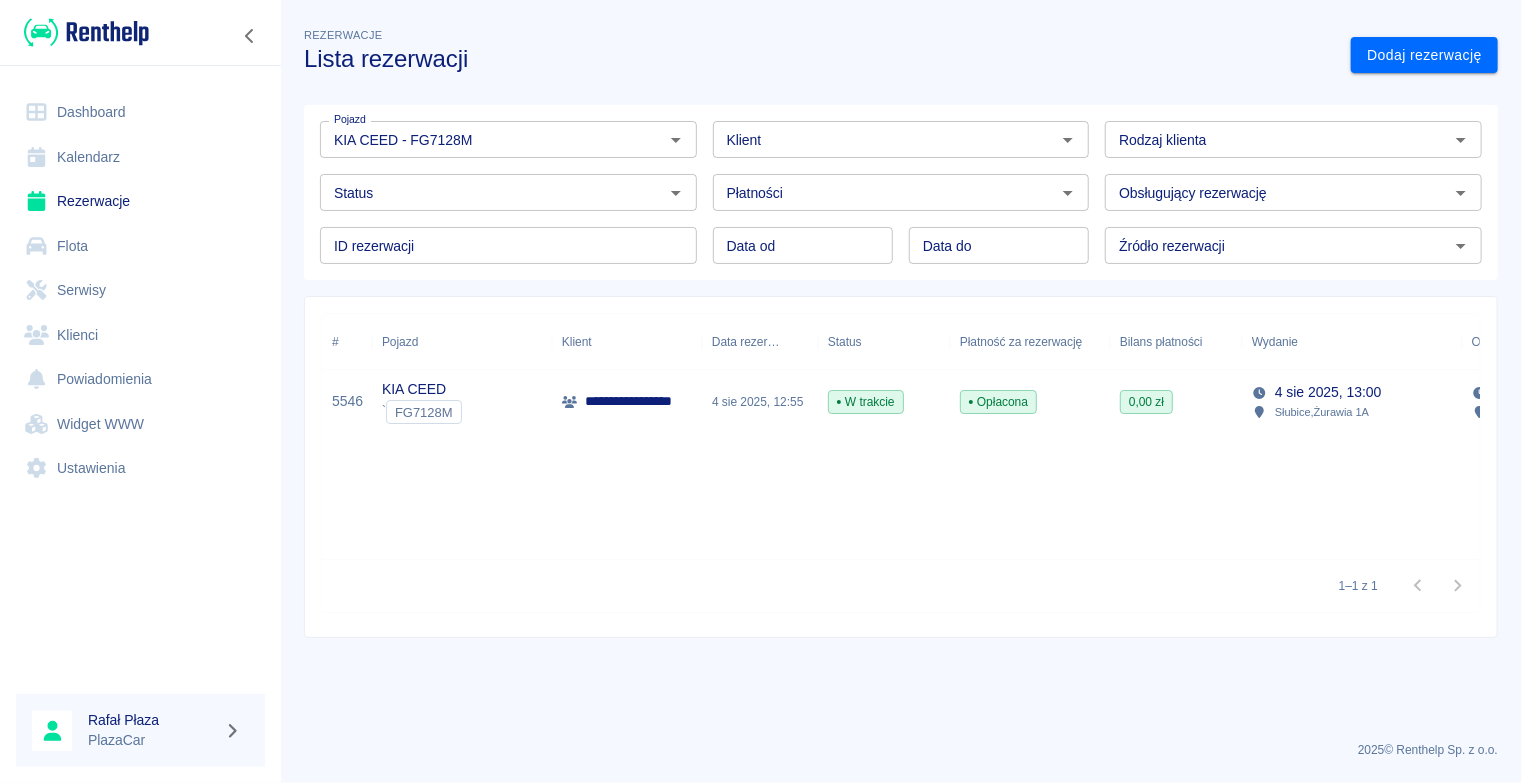 click on "4 sie 2025, 12:55" at bounding box center (760, 402) 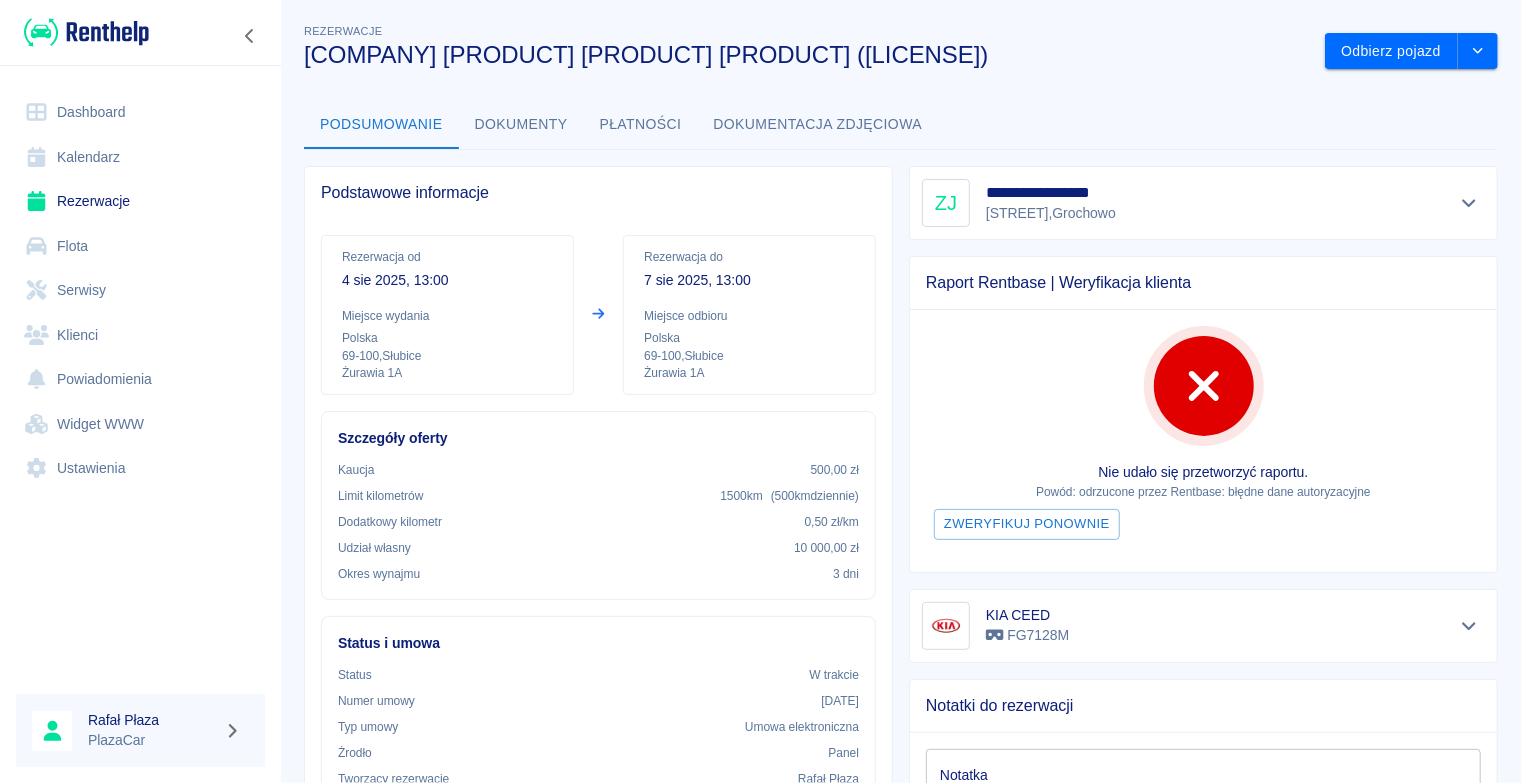 scroll, scrollTop: 0, scrollLeft: 0, axis: both 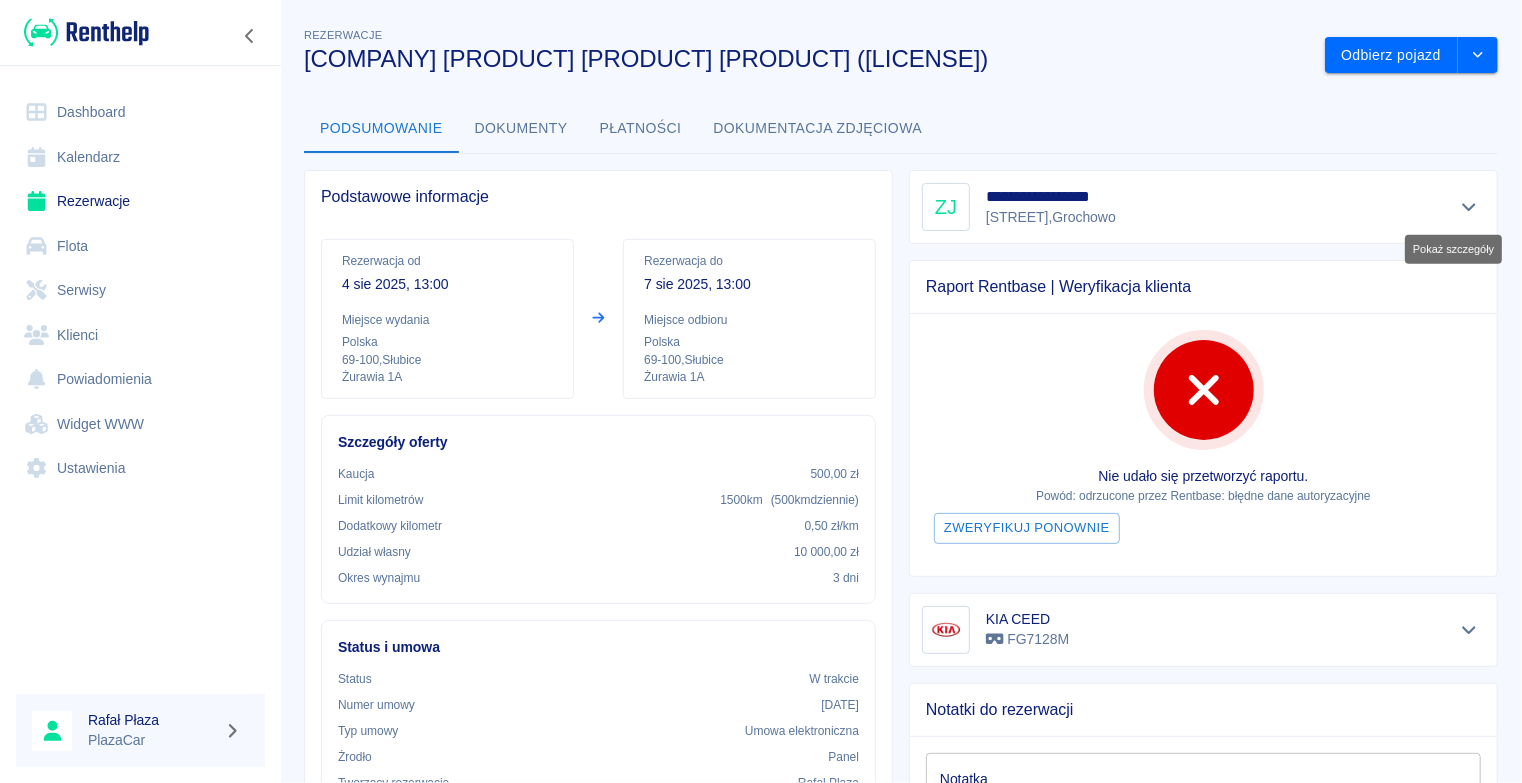 click 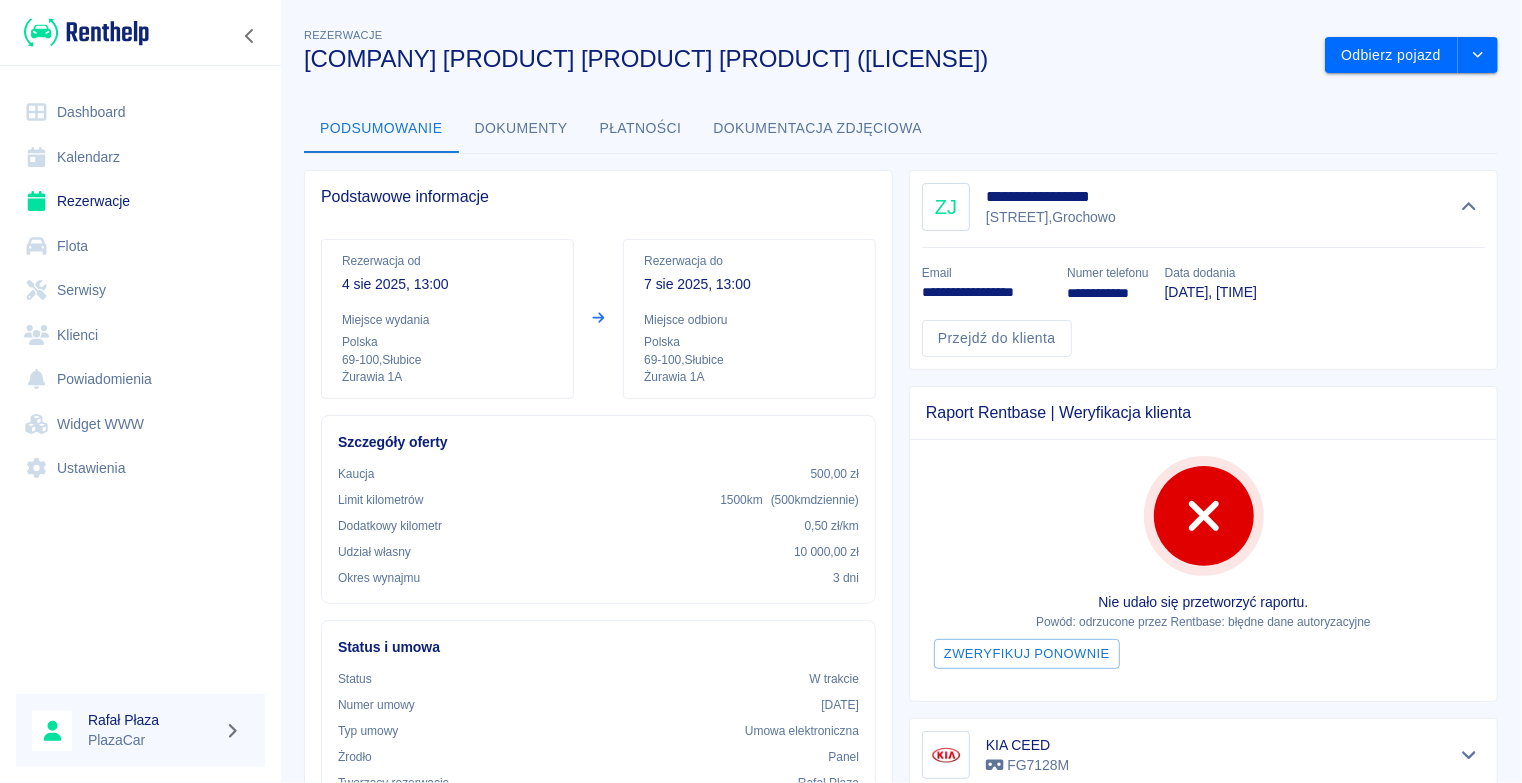 click on "**********" at bounding box center [901, 821] 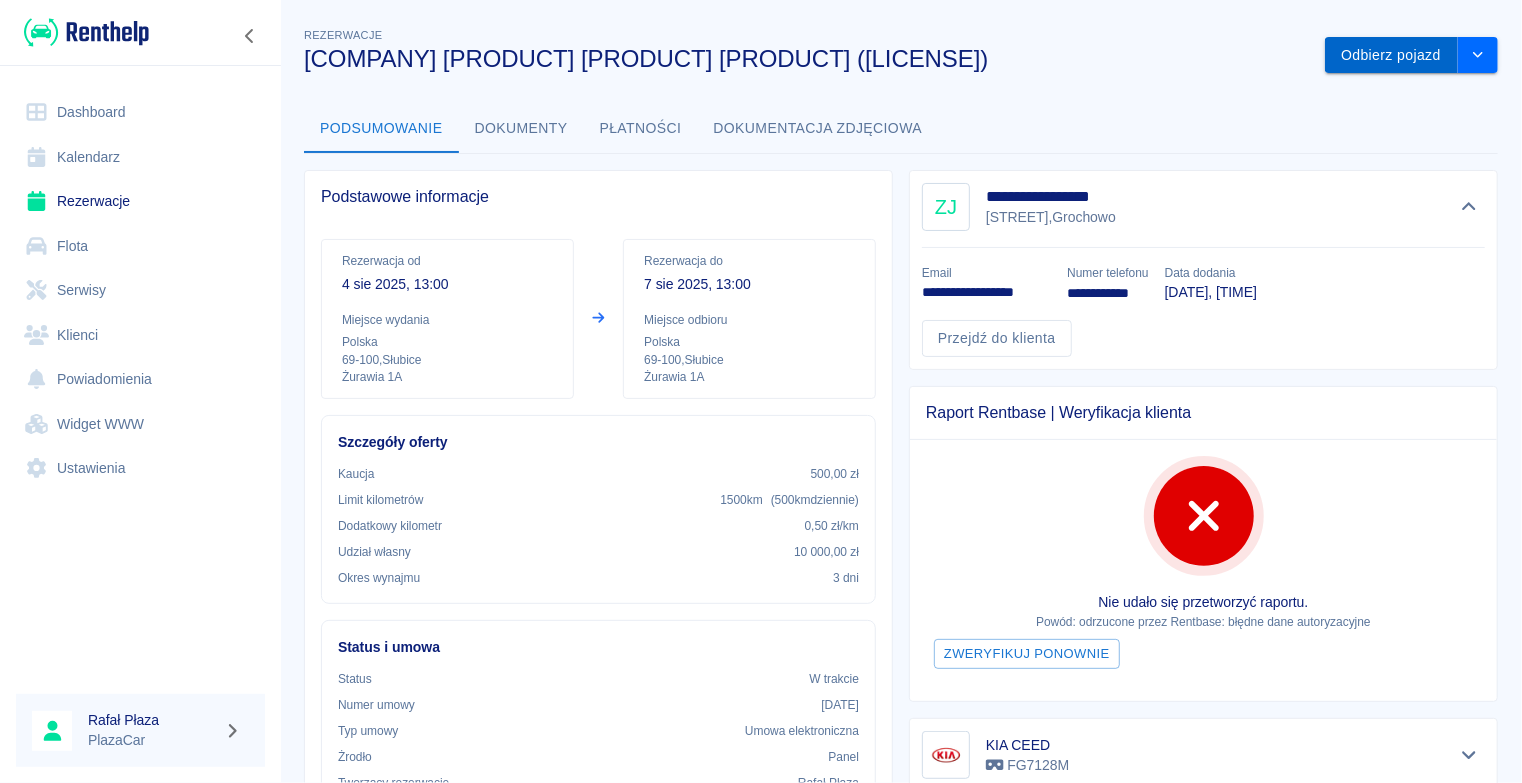 click on "Odbierz pojazd" at bounding box center [1391, 55] 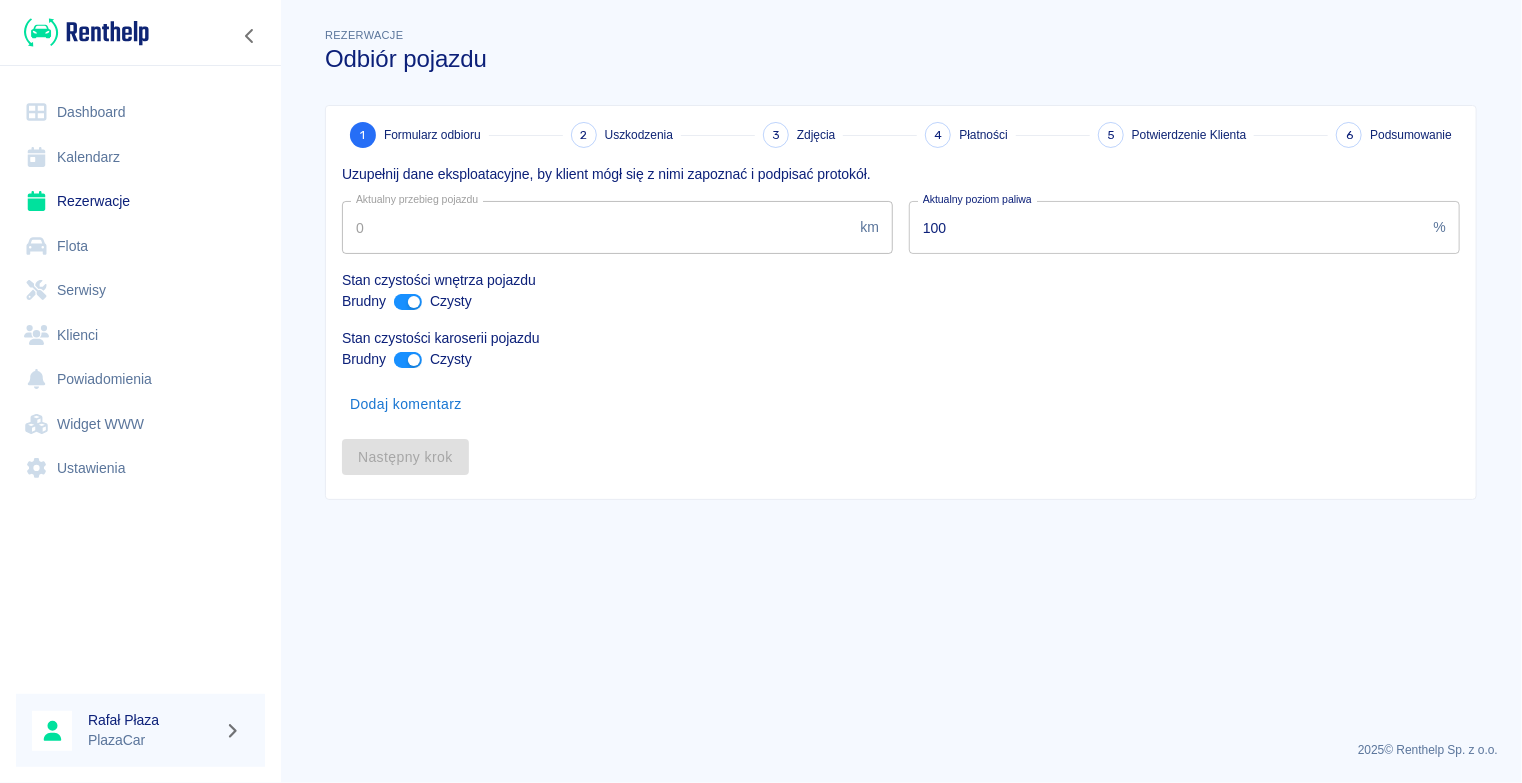 type on "[NUMBER]" 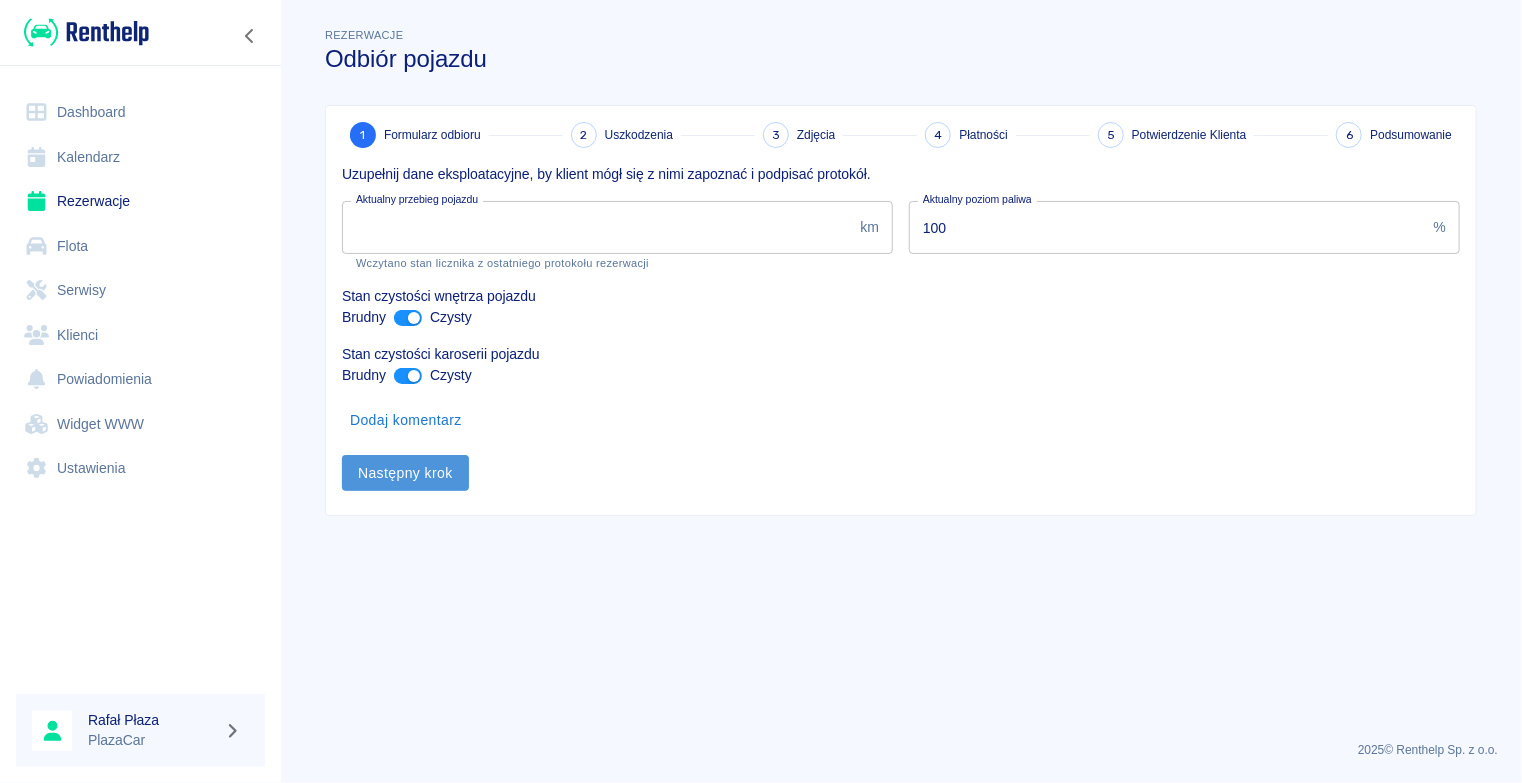click on "Następny krok" at bounding box center (405, 473) 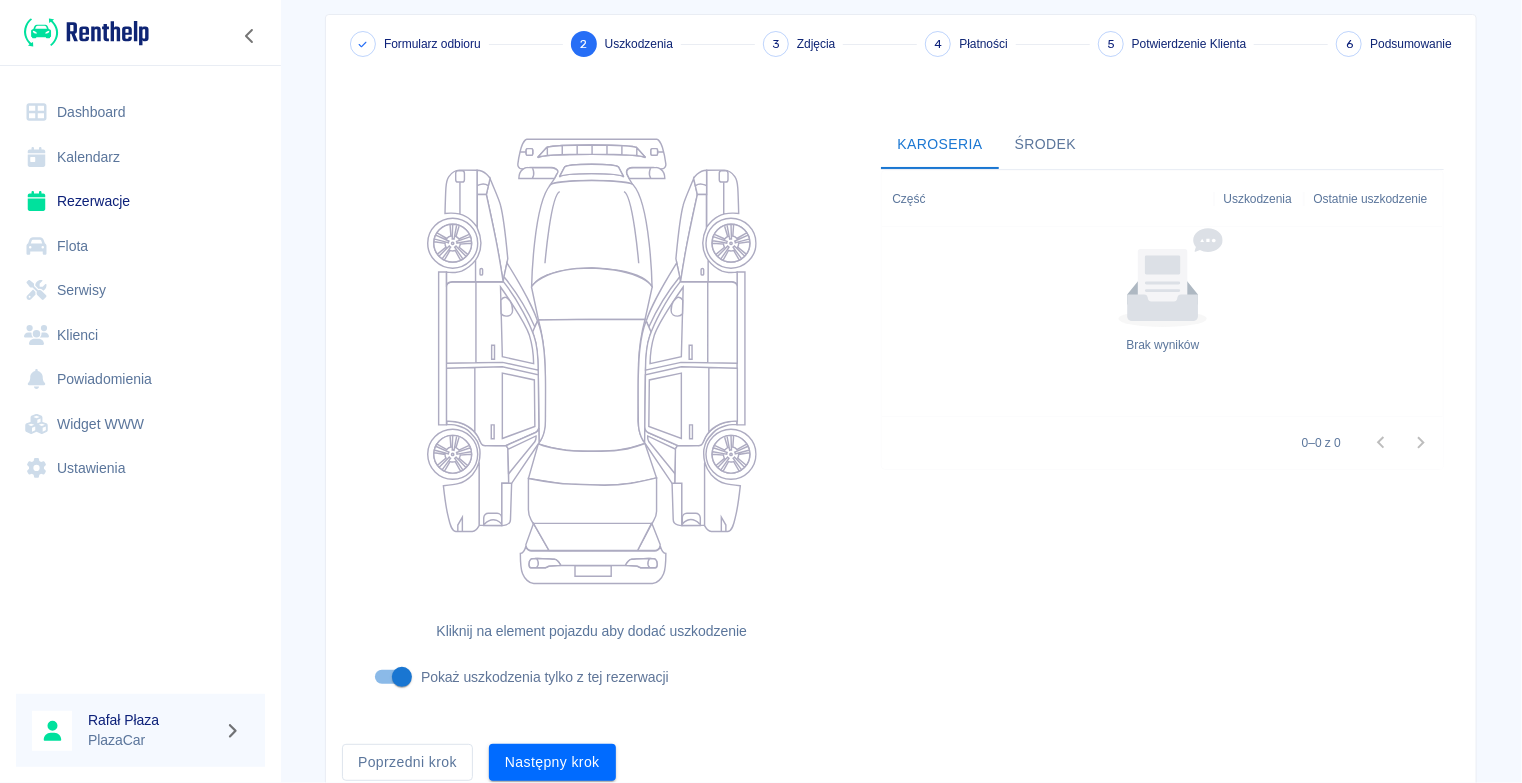 scroll, scrollTop: 171, scrollLeft: 0, axis: vertical 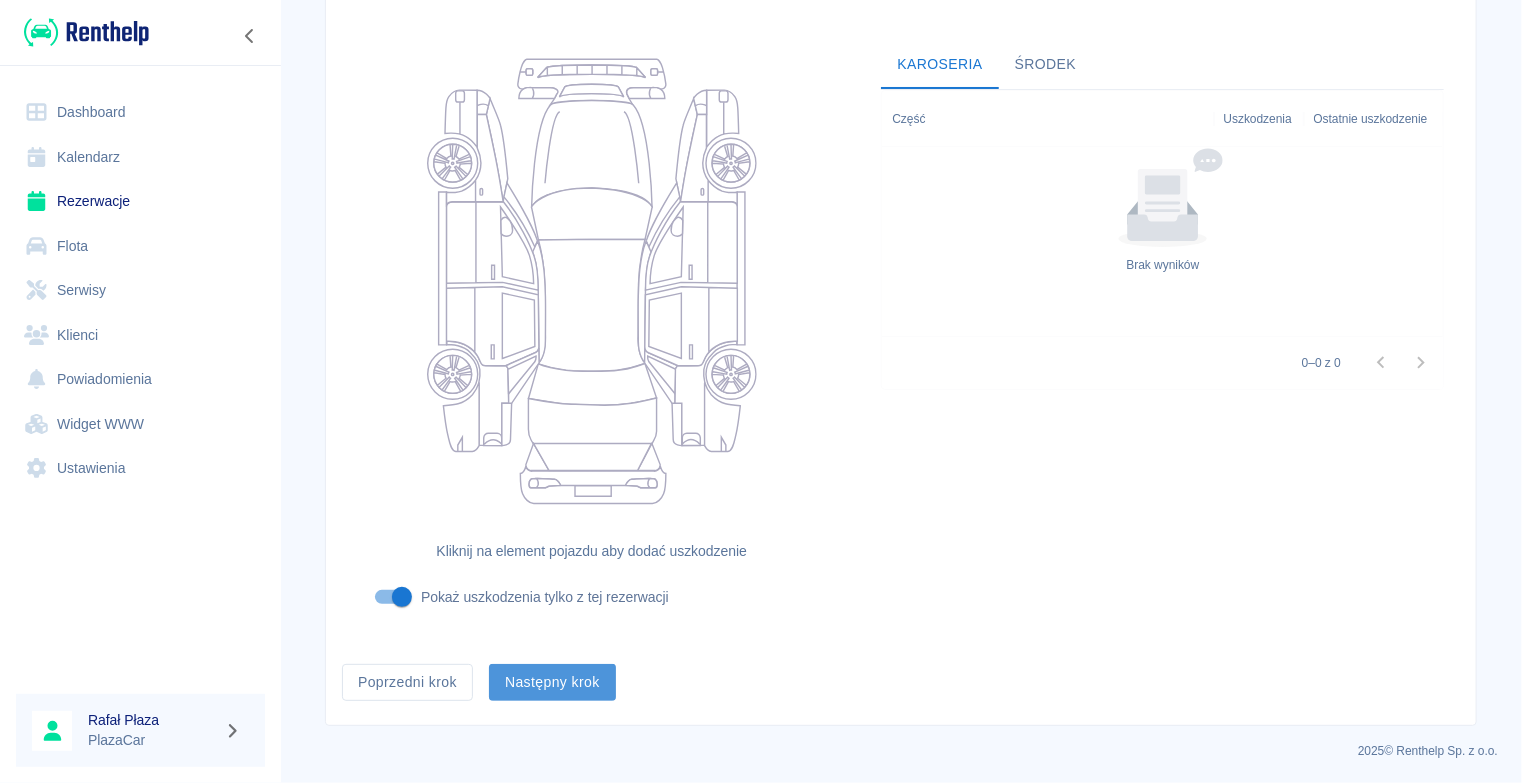 click on "Następny krok" at bounding box center [552, 682] 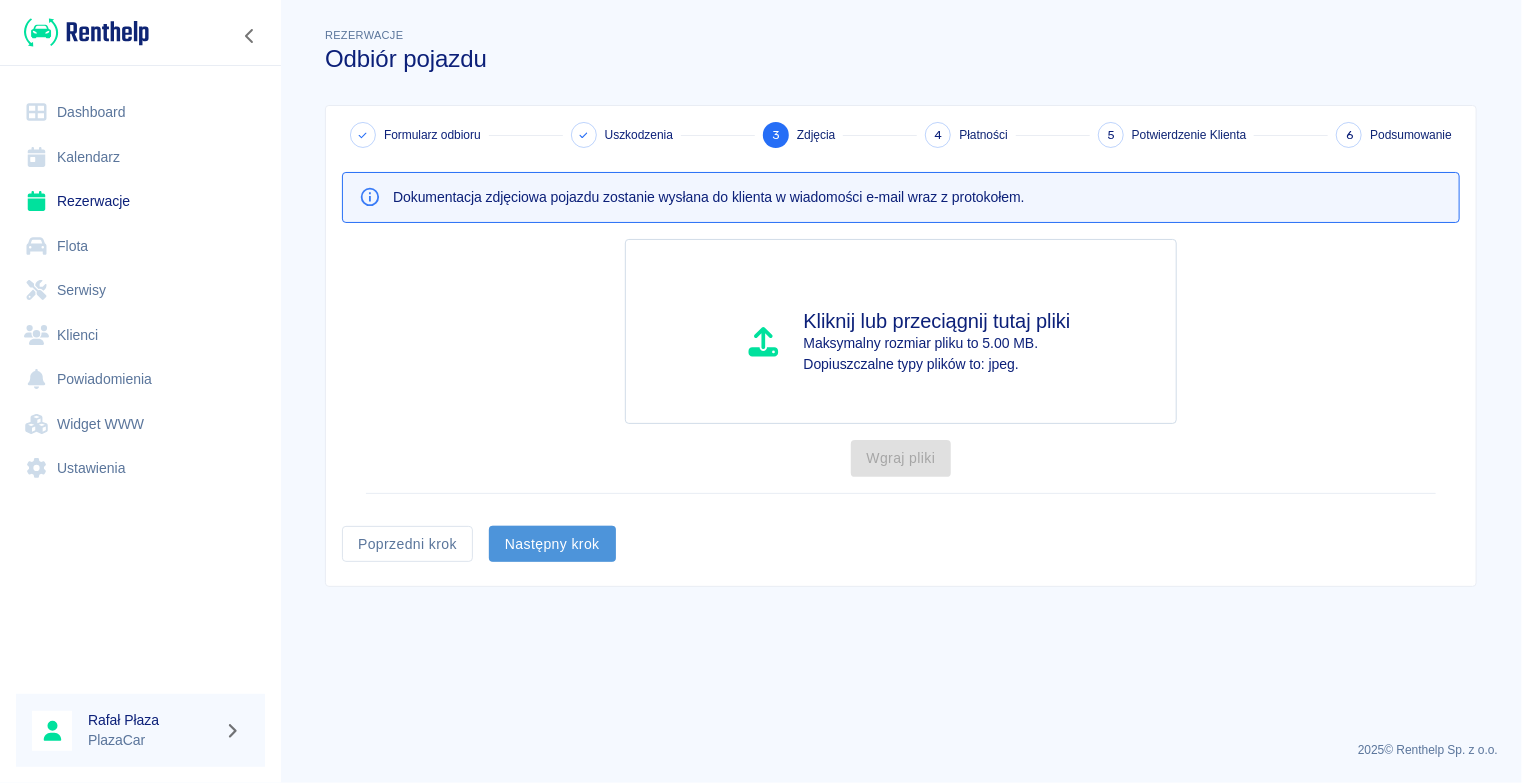 click on "Następny krok" at bounding box center [552, 544] 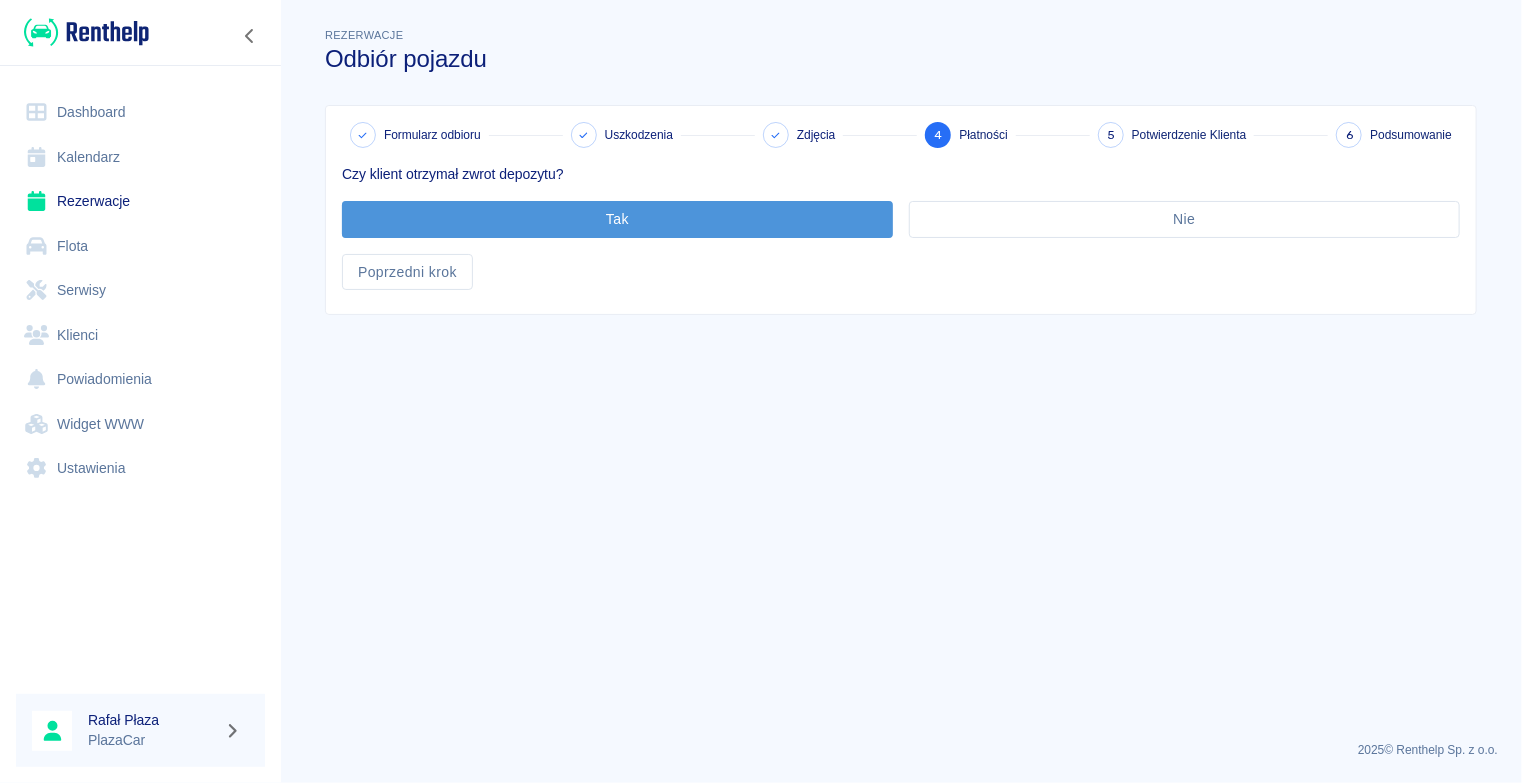 click on "Tak" at bounding box center (617, 219) 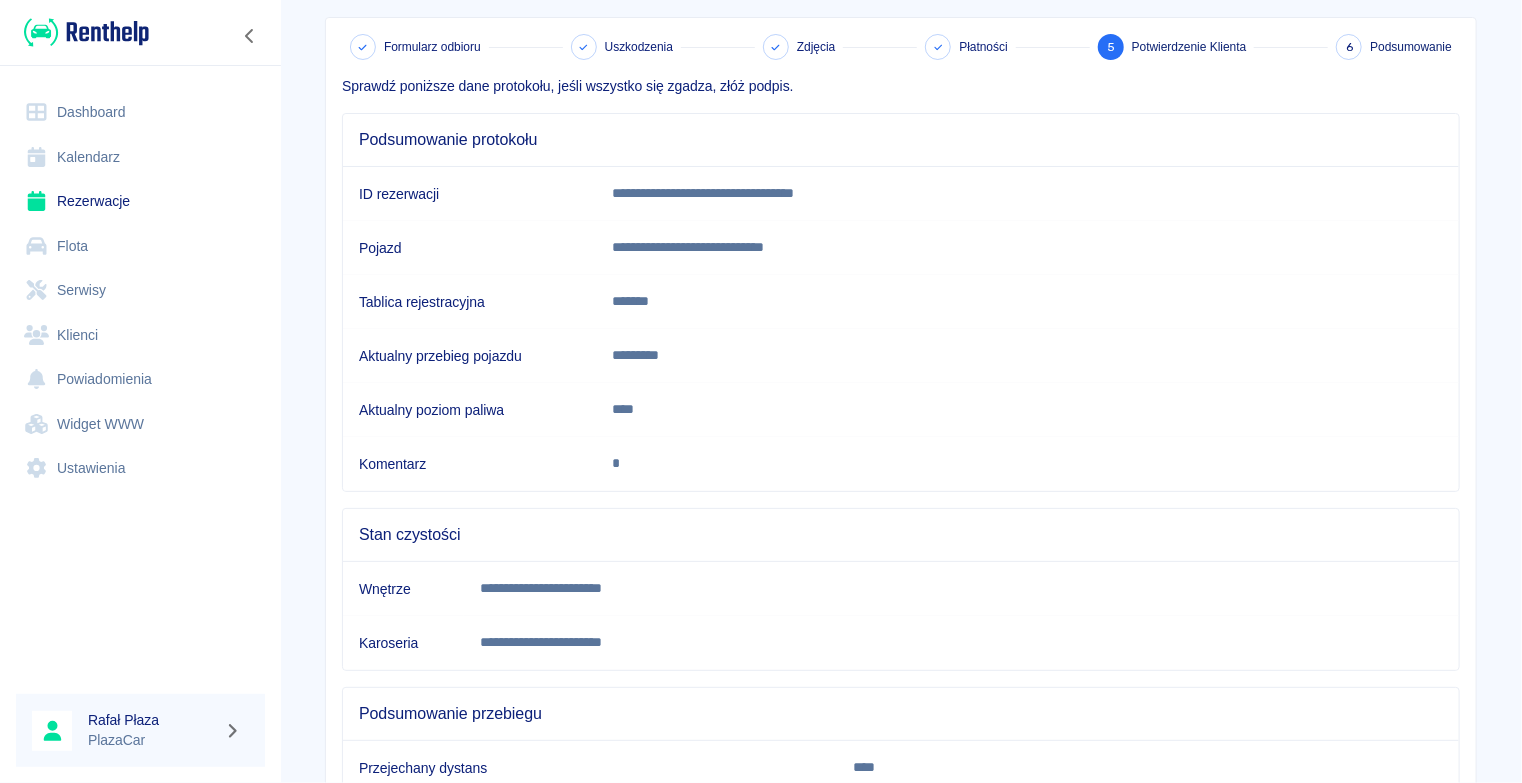 scroll, scrollTop: 286, scrollLeft: 0, axis: vertical 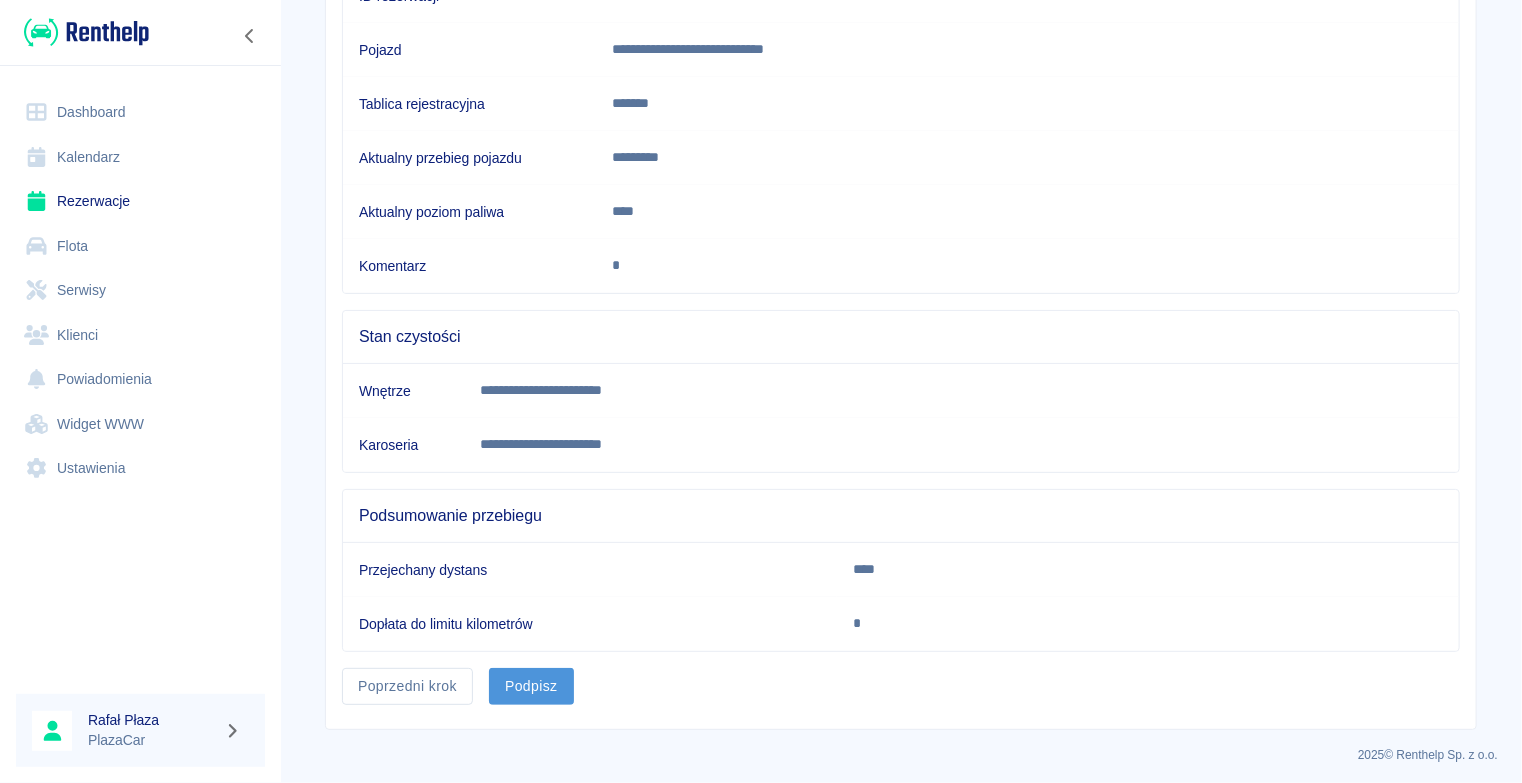click on "Podpisz" at bounding box center (531, 686) 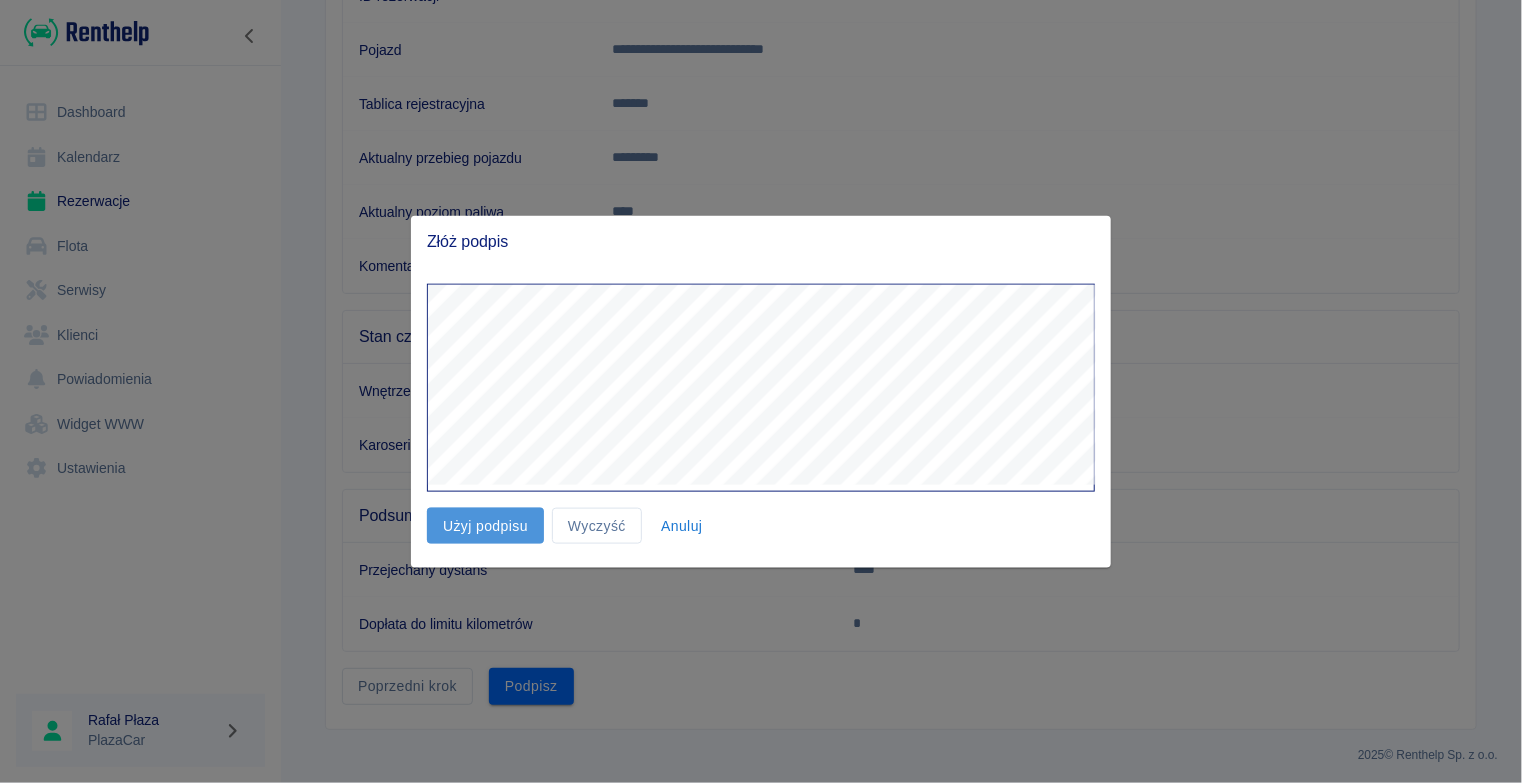 click on "Użyj podpisu" at bounding box center [485, 525] 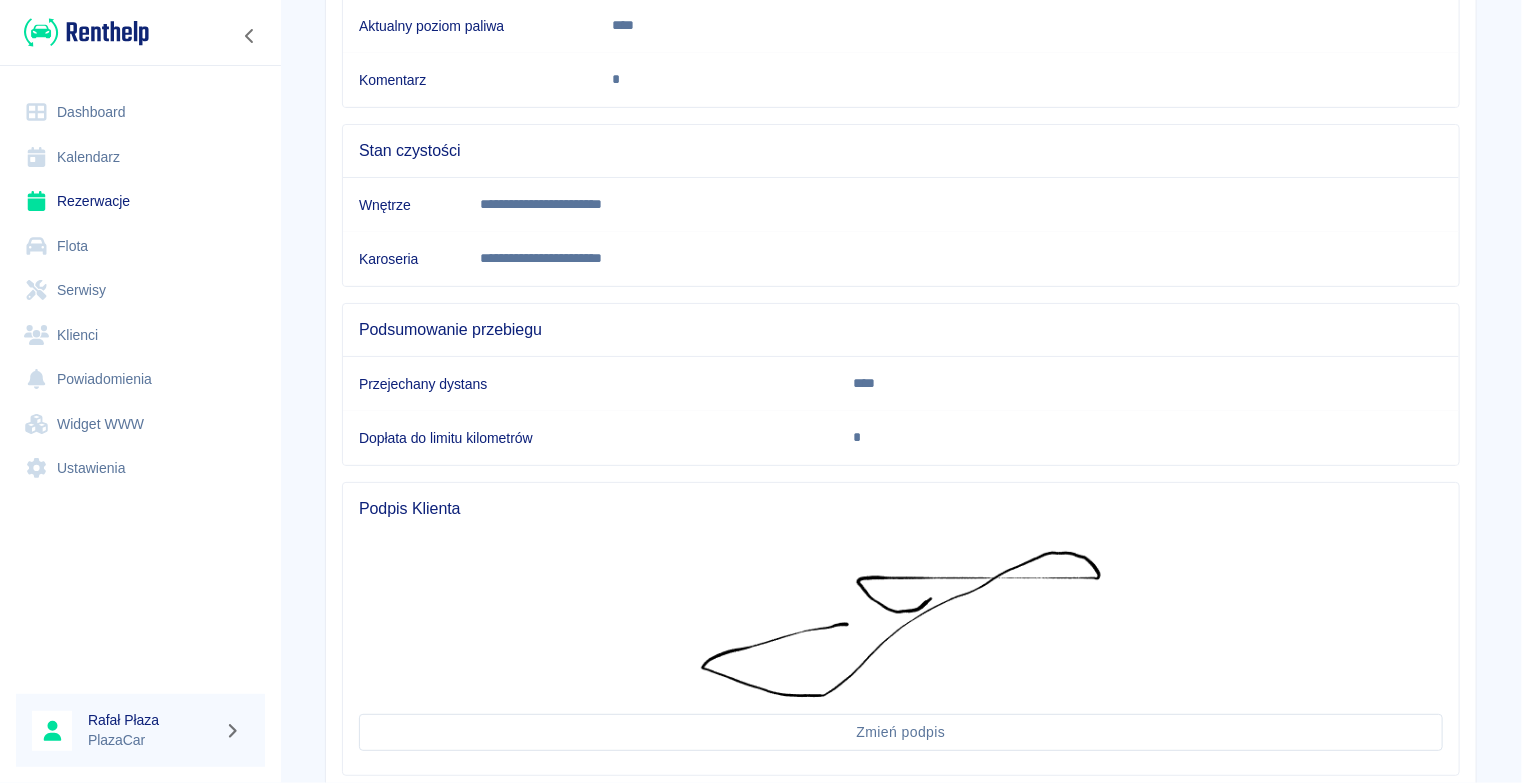 scroll, scrollTop: 595, scrollLeft: 0, axis: vertical 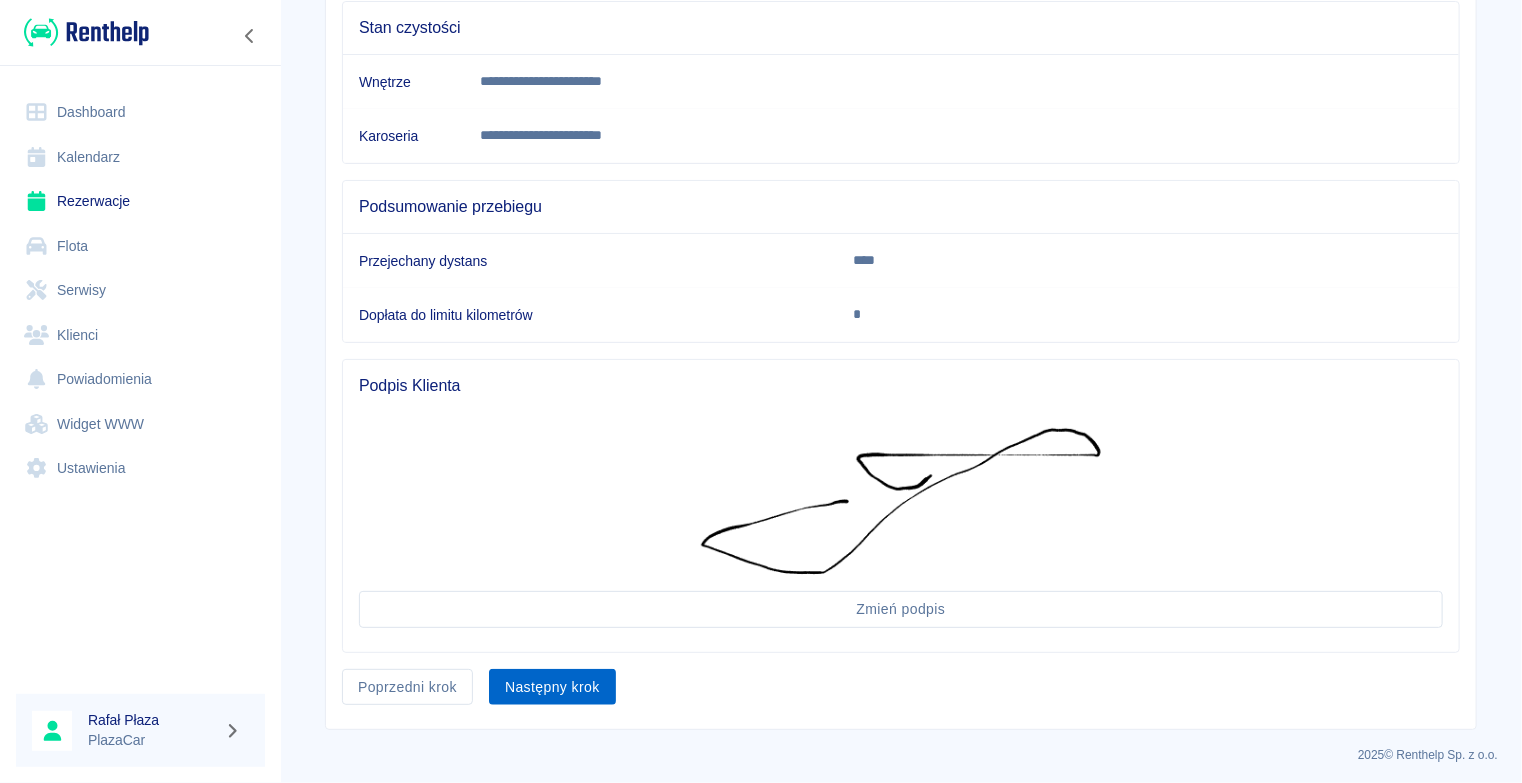 click on "Następny krok" at bounding box center [552, 687] 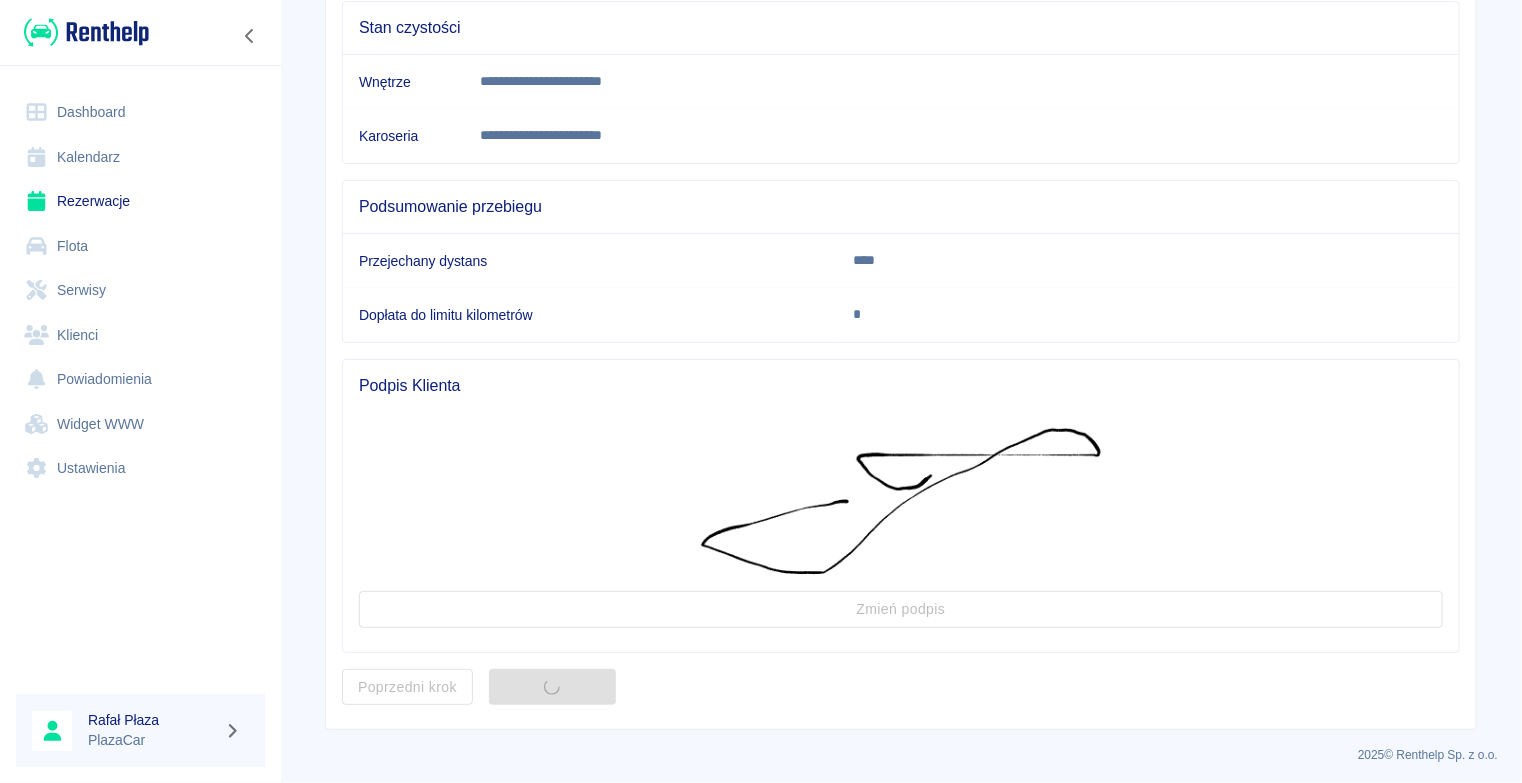 scroll, scrollTop: 0, scrollLeft: 0, axis: both 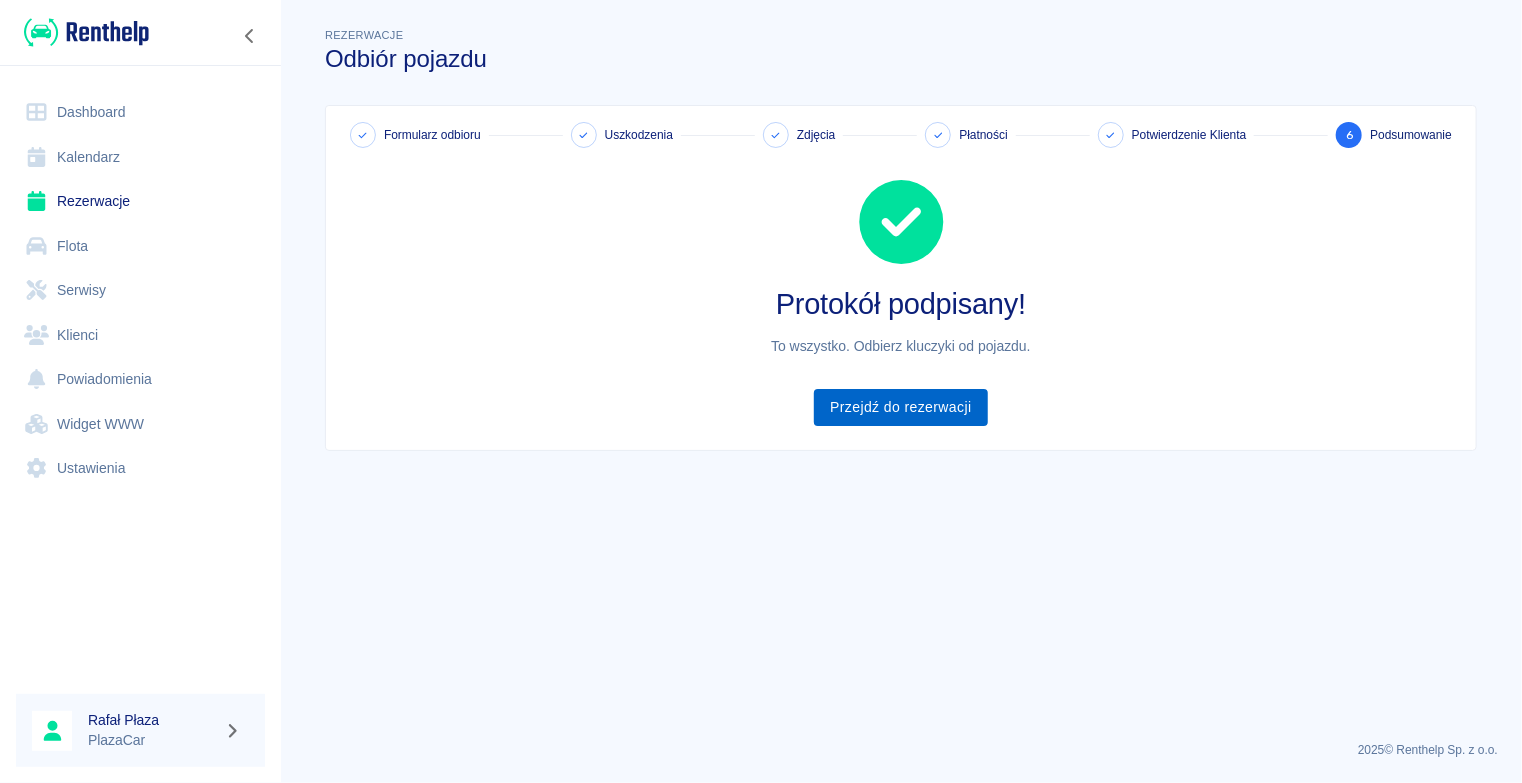 click on "Przejdź do rezerwacji" at bounding box center [900, 407] 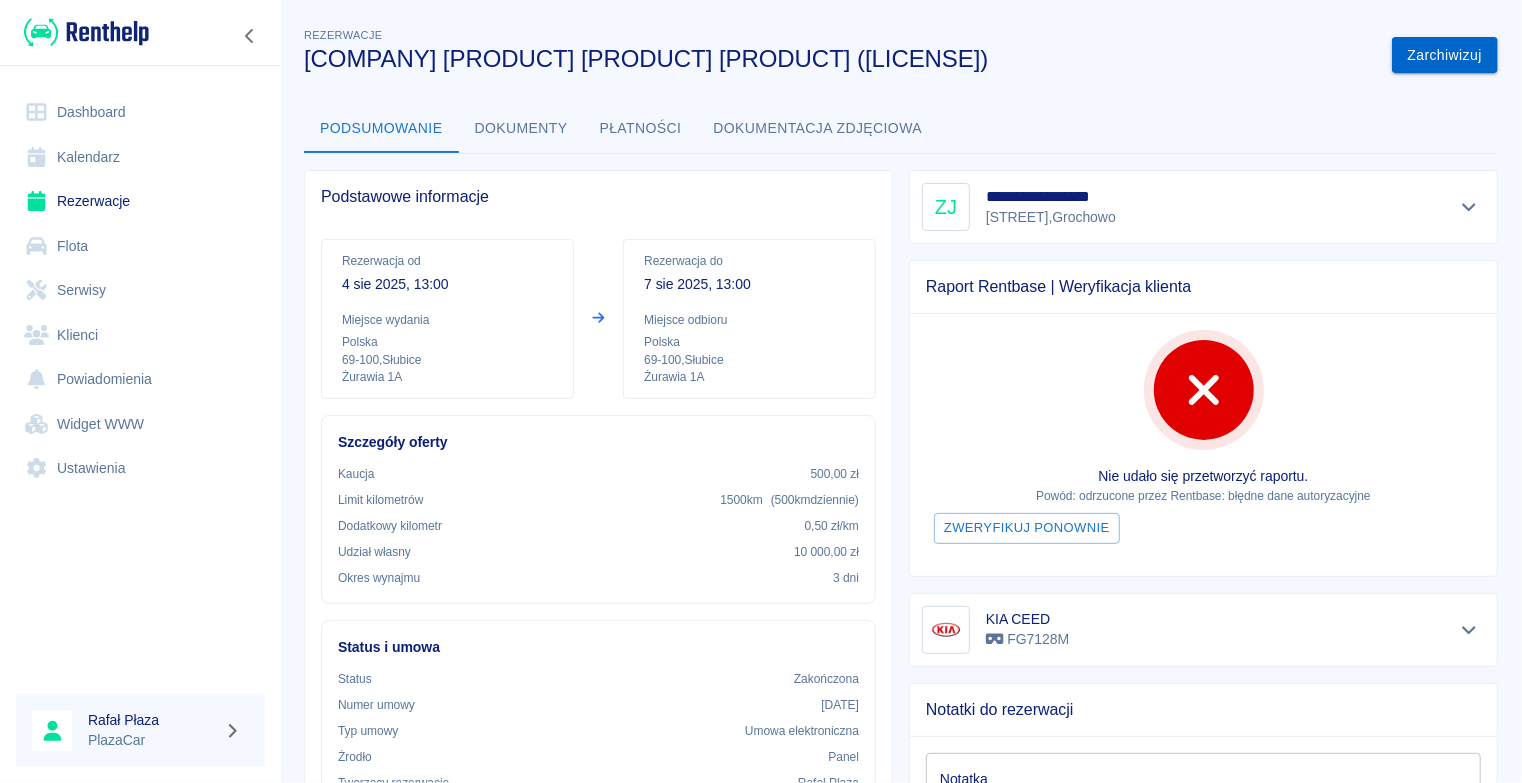 click on "Zarchiwizuj" at bounding box center [1445, 55] 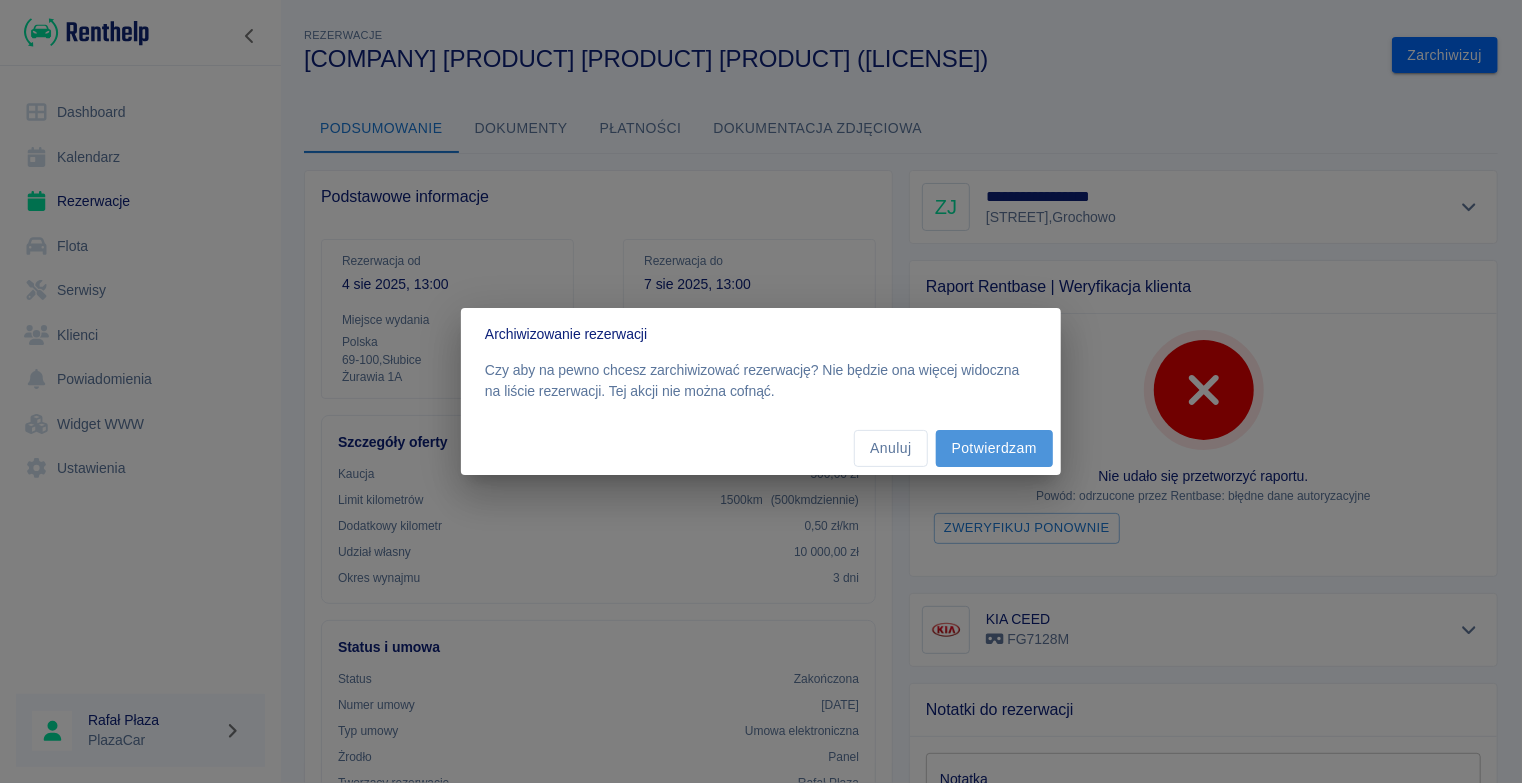 click on "Potwierdzam" at bounding box center [994, 448] 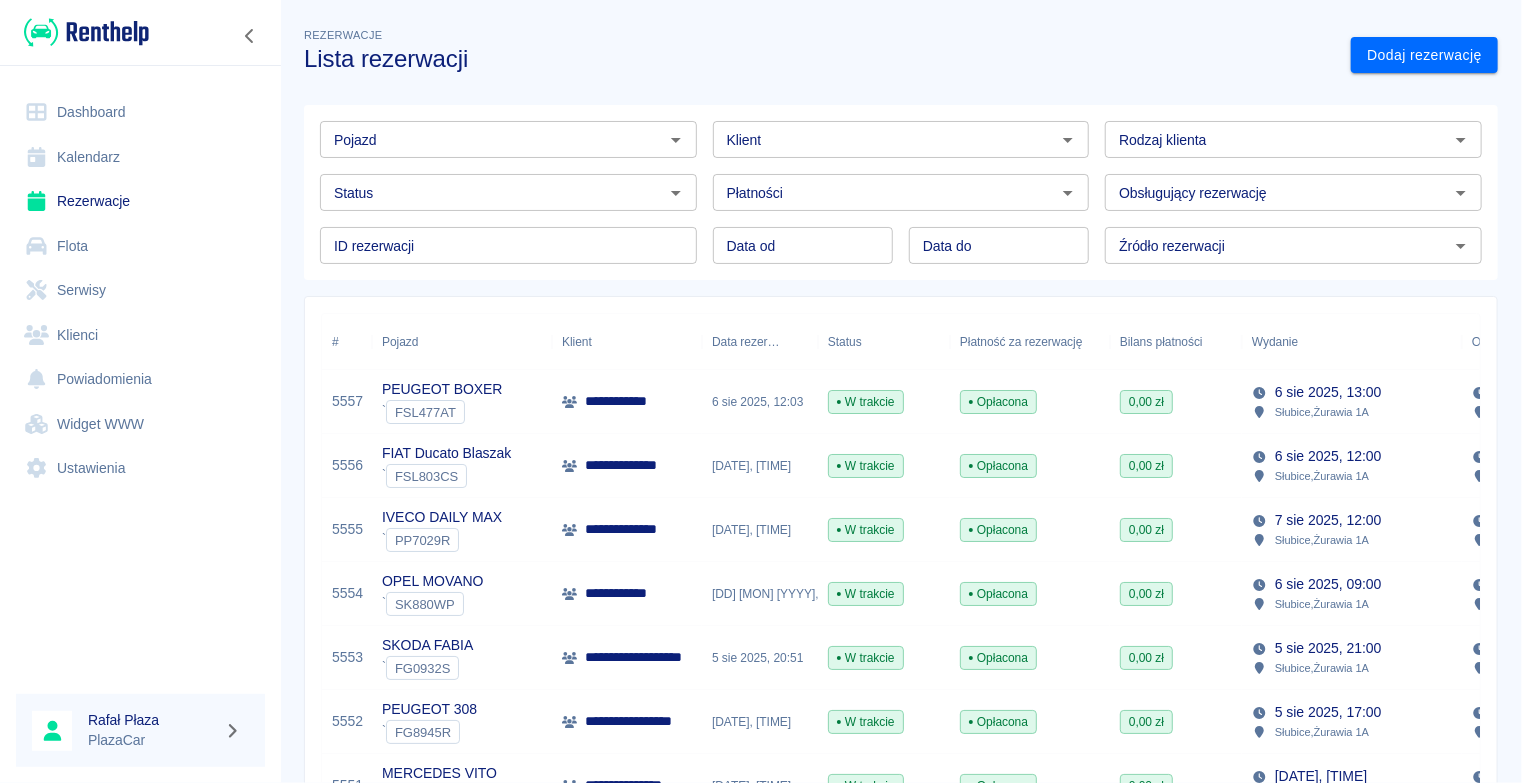 click on "Rezerwacje Lista rezerwacji" at bounding box center (811, 40) 